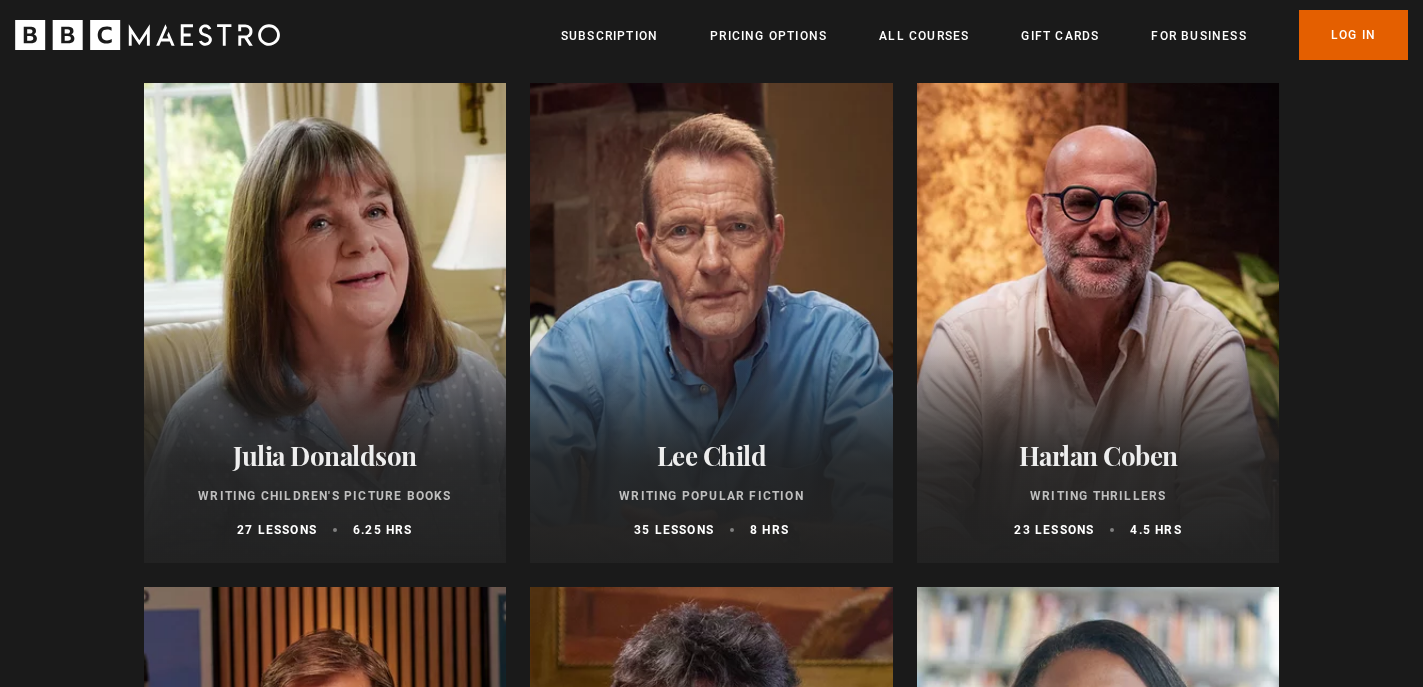 scroll, scrollTop: 1251, scrollLeft: 0, axis: vertical 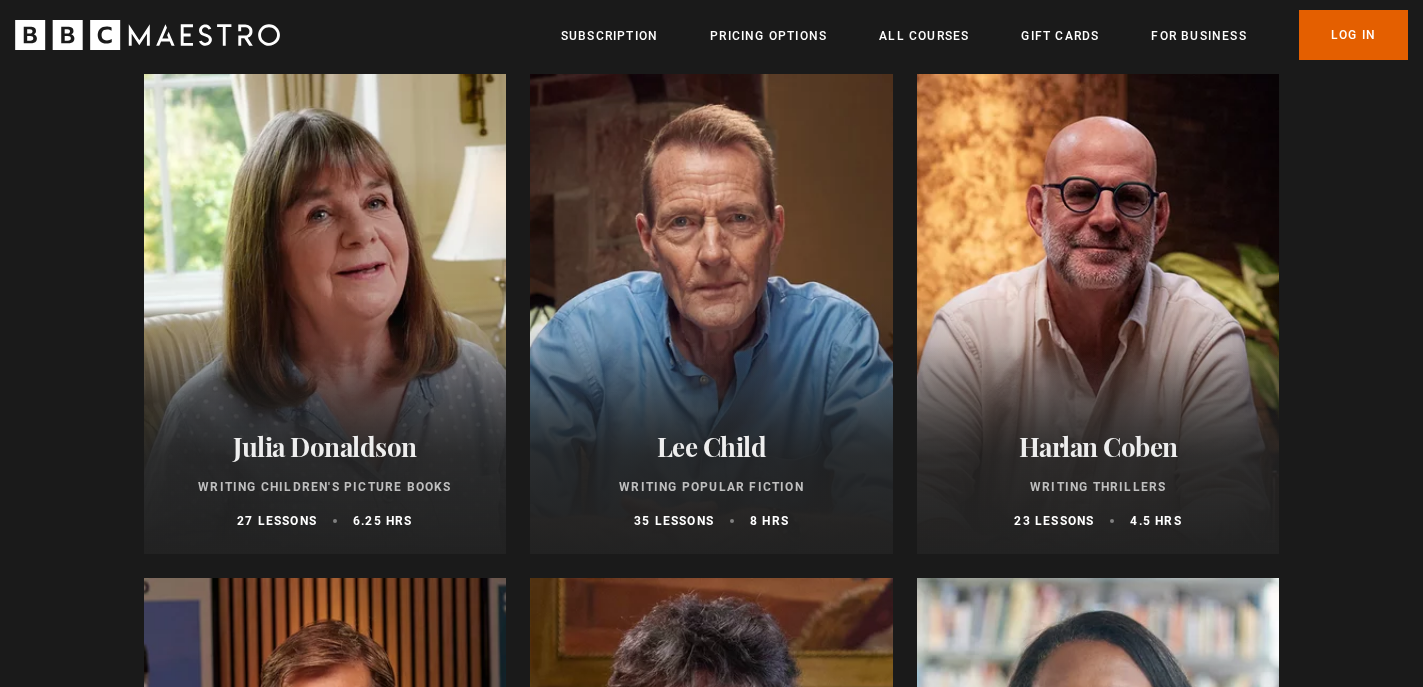 click at bounding box center (325, 314) 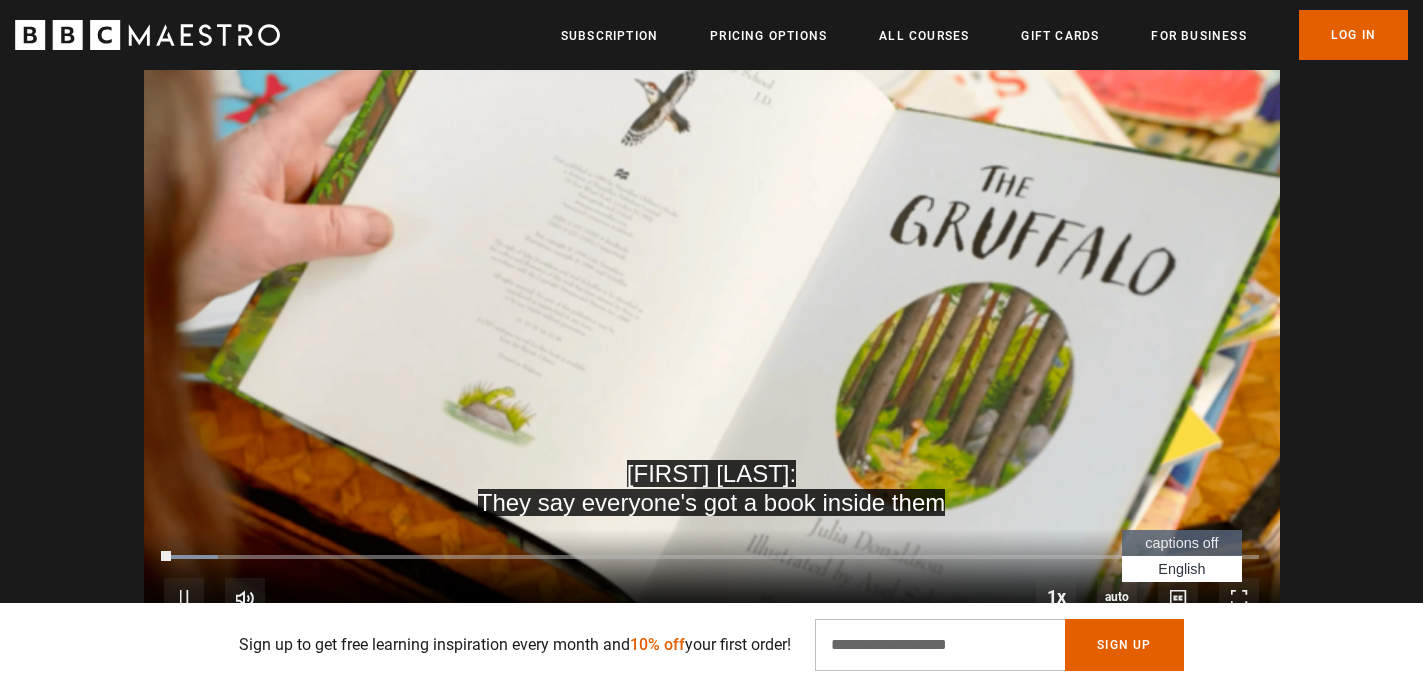 scroll, scrollTop: 0, scrollLeft: 0, axis: both 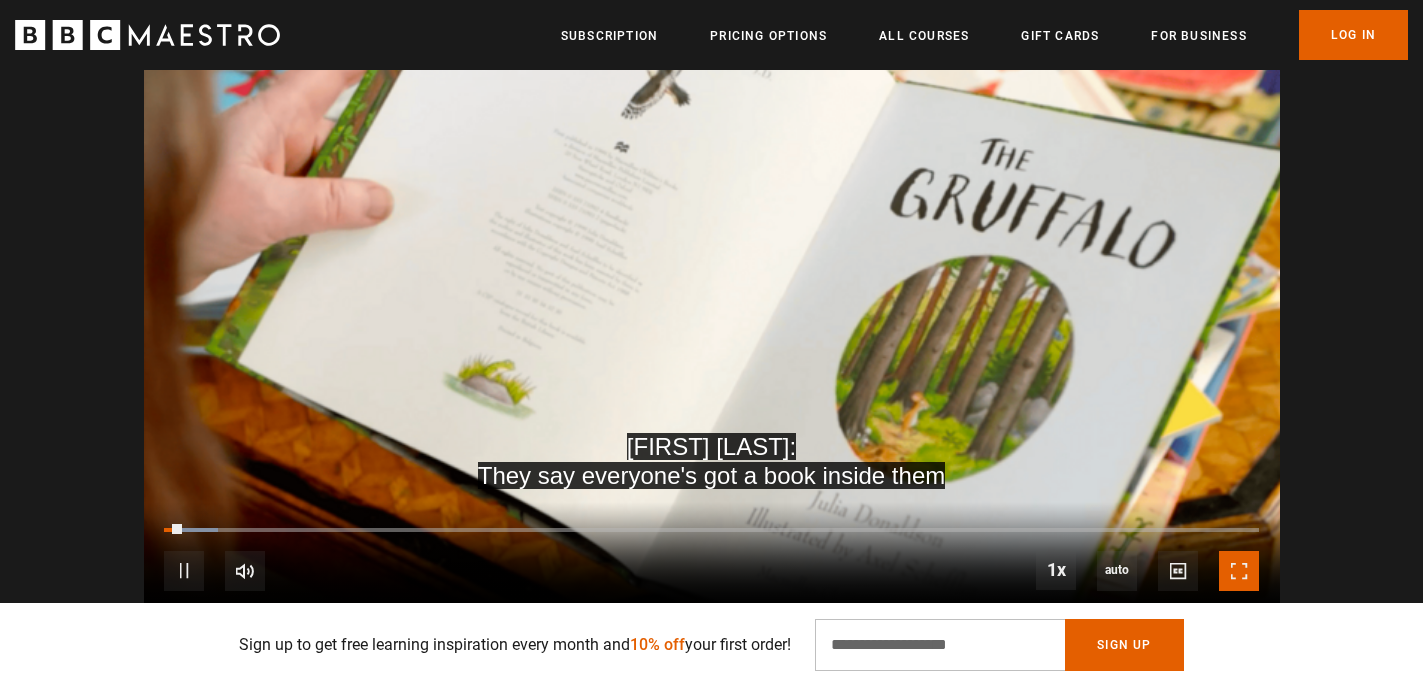 click at bounding box center (1239, 571) 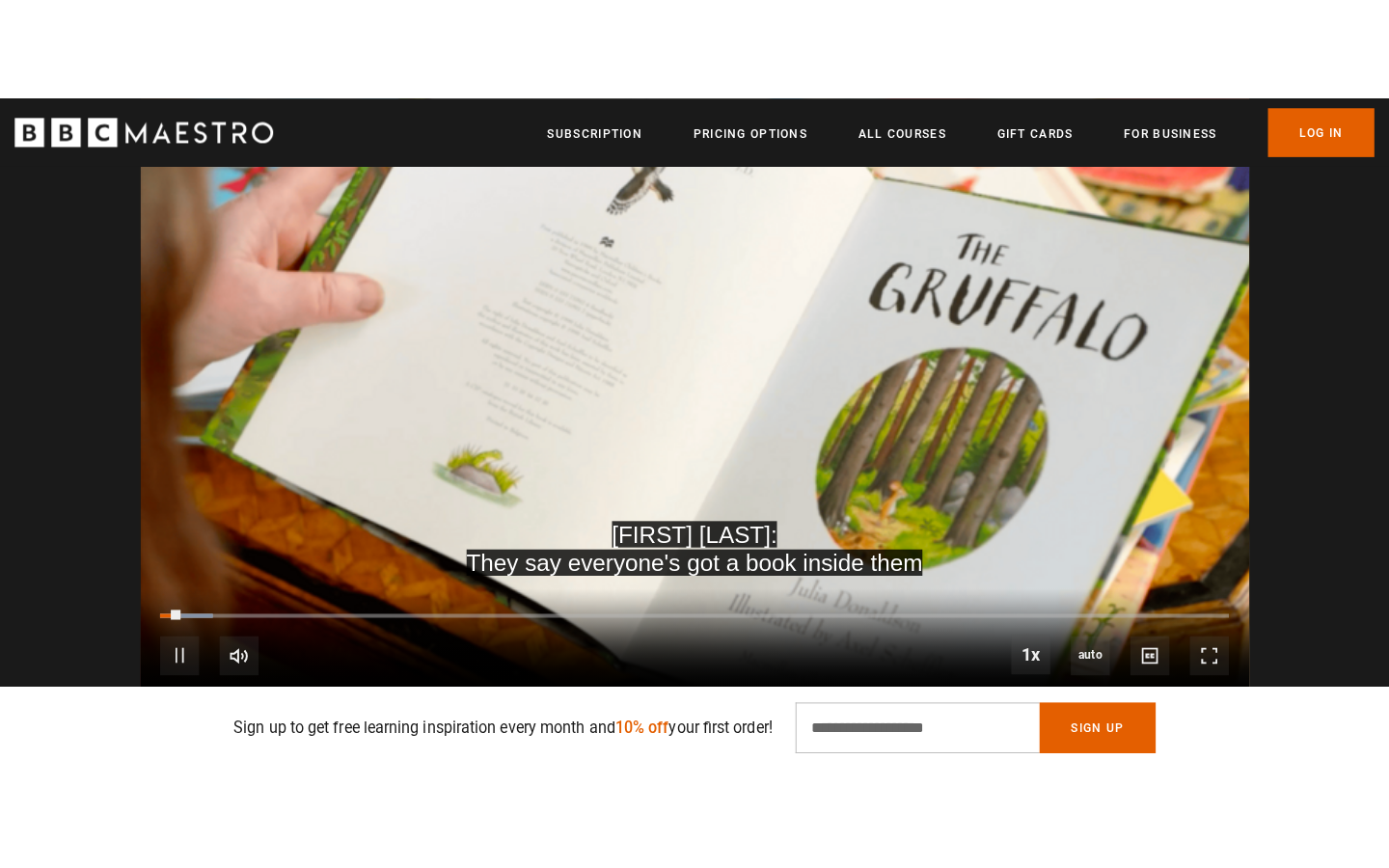 scroll, scrollTop: 1924, scrollLeft: 0, axis: vertical 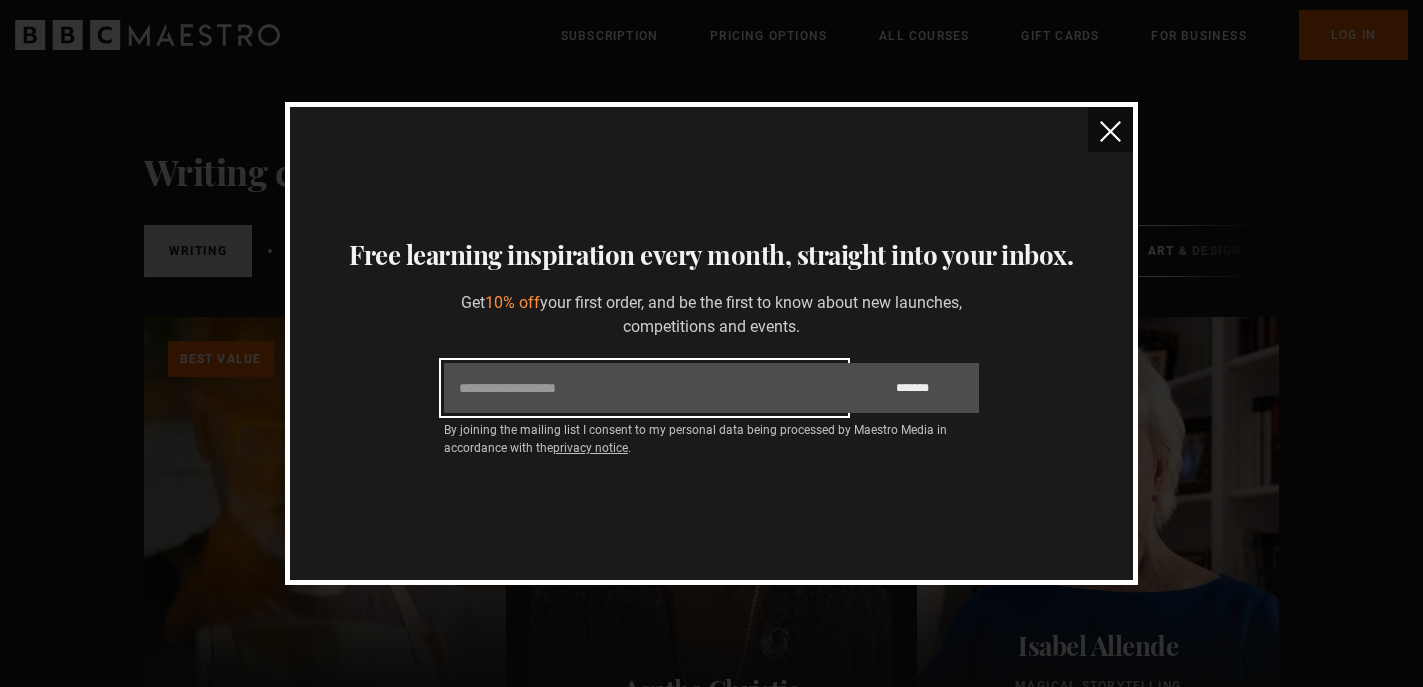 click on "Email" at bounding box center (644, 388) 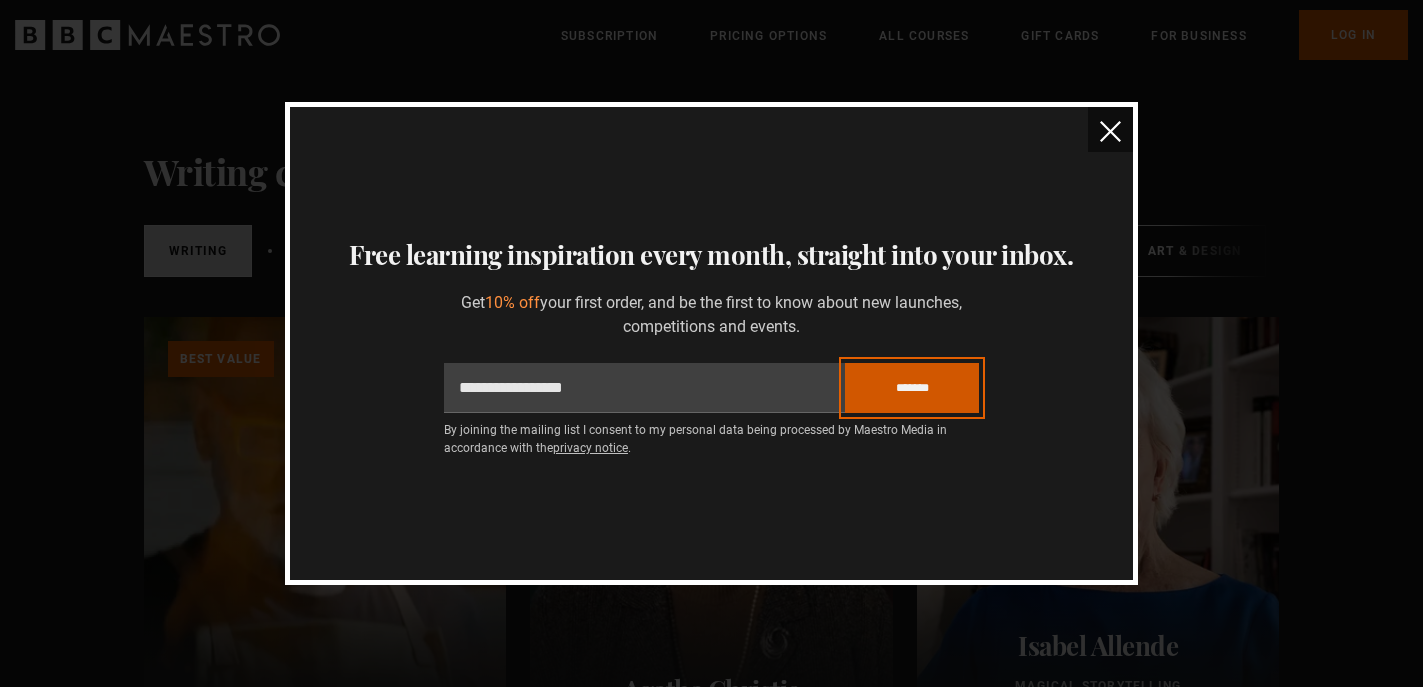 click on "*******" at bounding box center (912, 388) 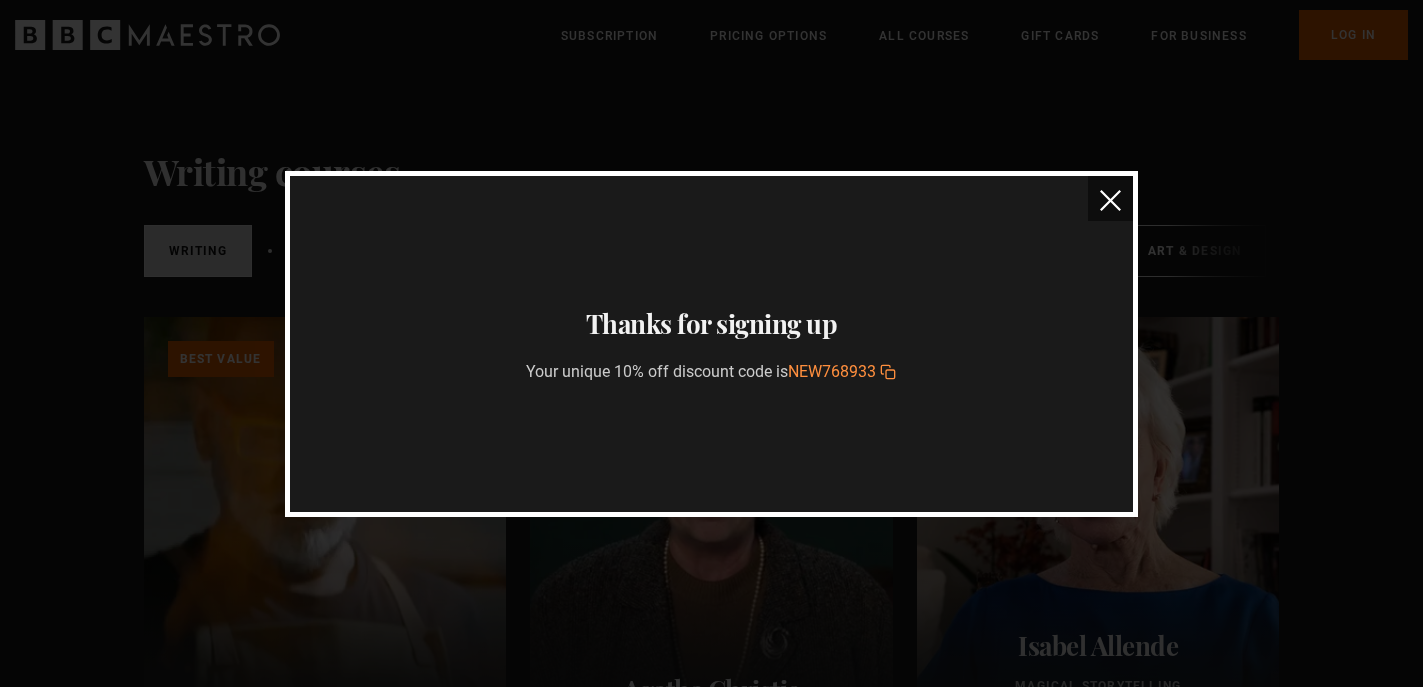 click on "NEW768933" at bounding box center [832, 371] 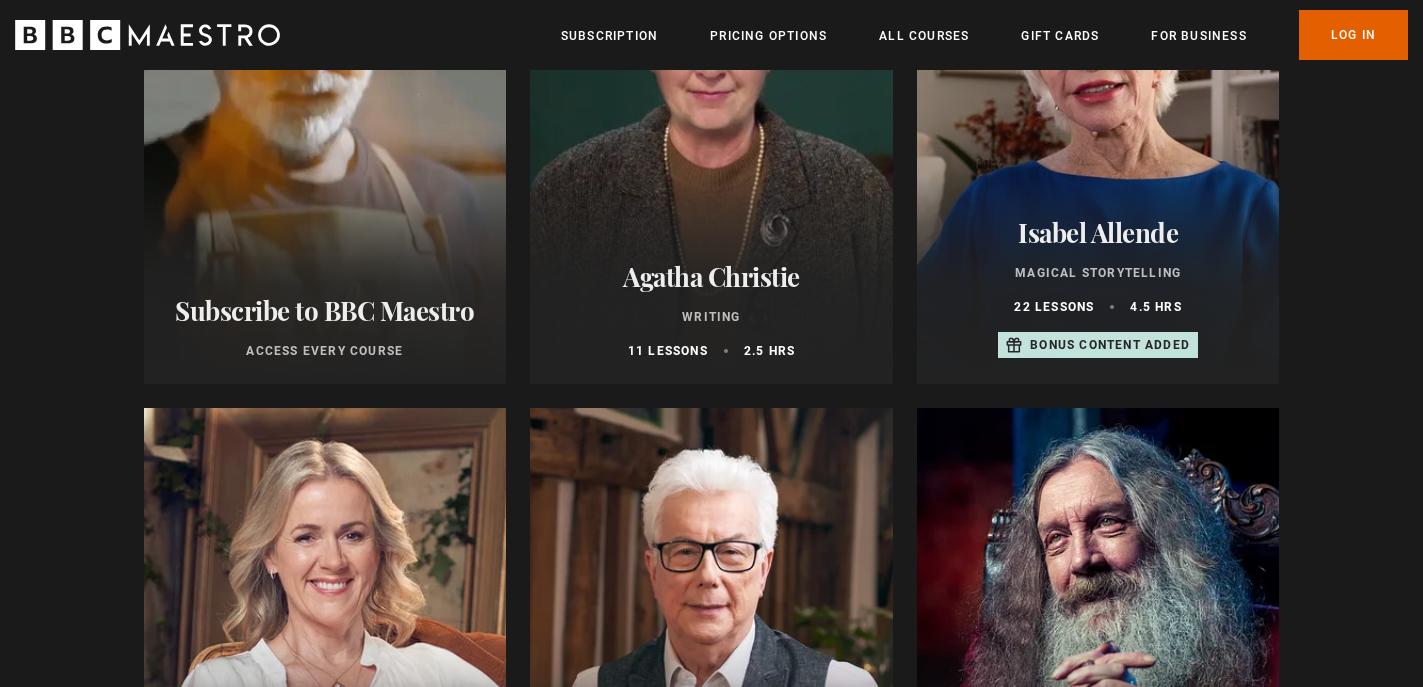 scroll, scrollTop: 0, scrollLeft: 0, axis: both 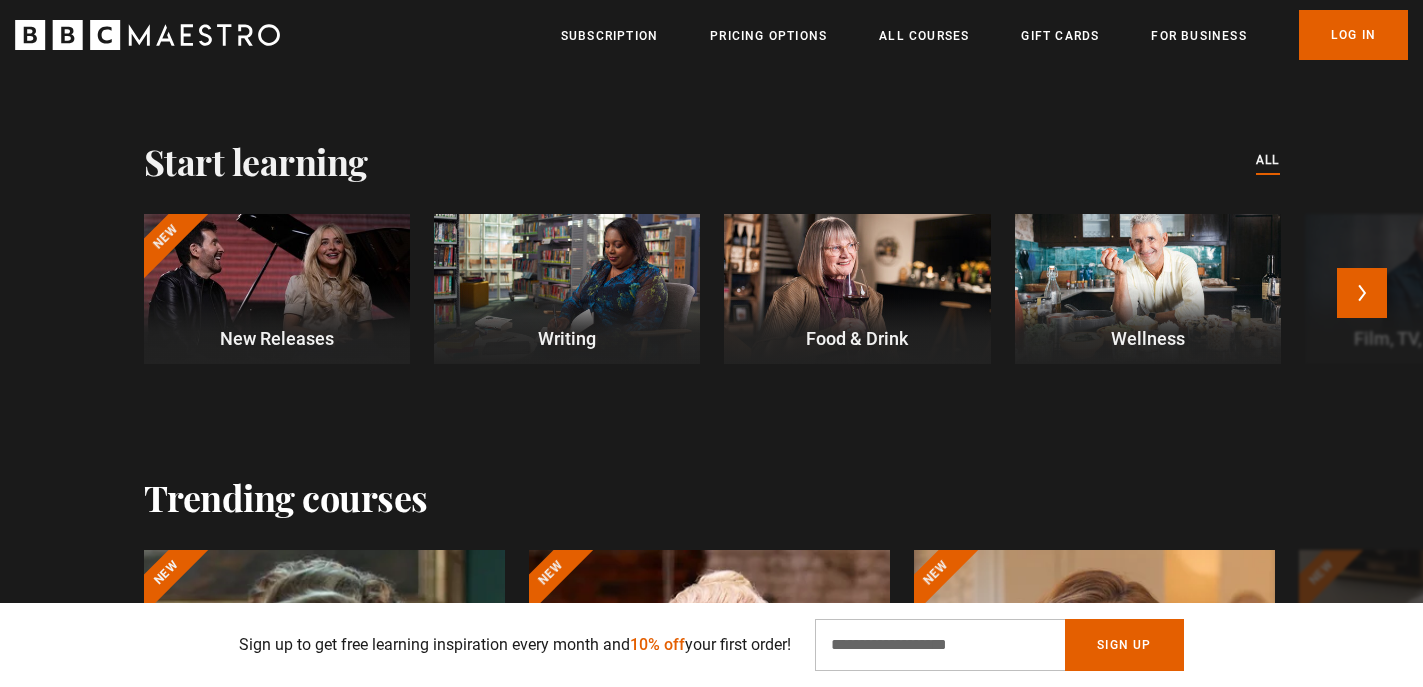click at bounding box center (277, 289) 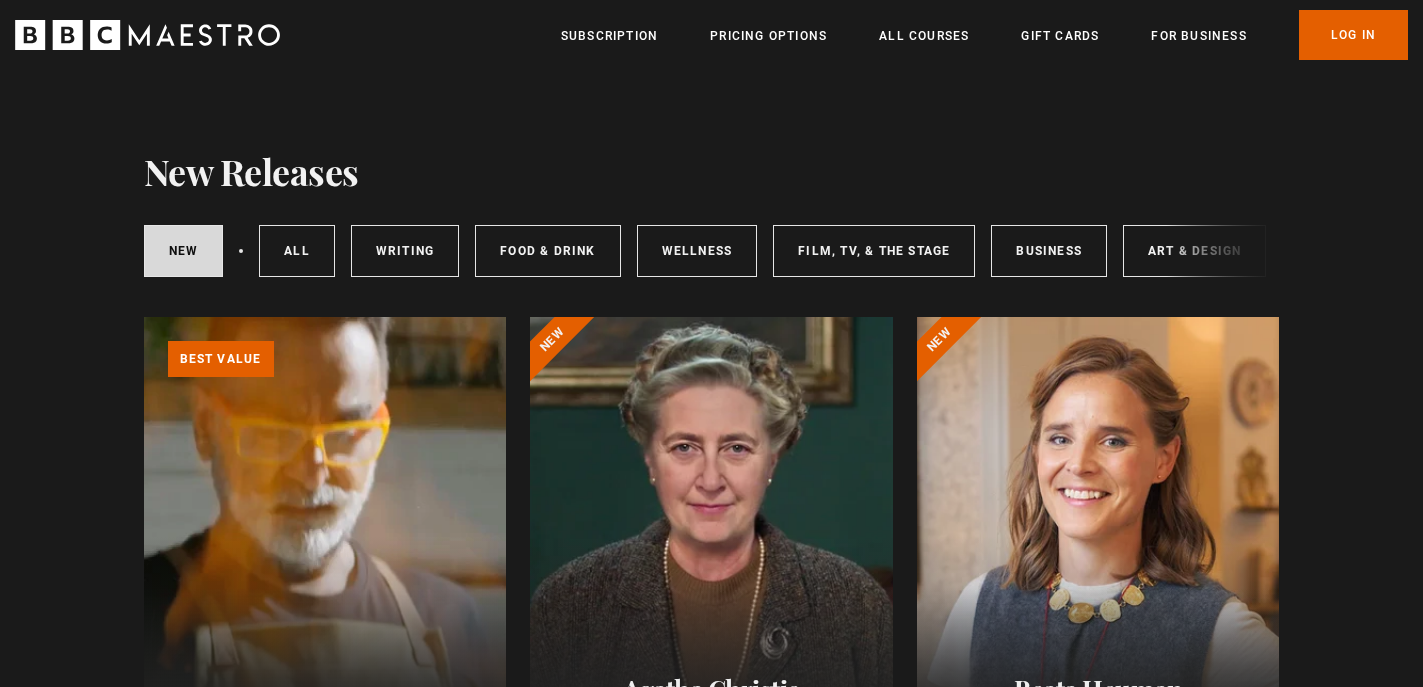 scroll, scrollTop: 449, scrollLeft: 0, axis: vertical 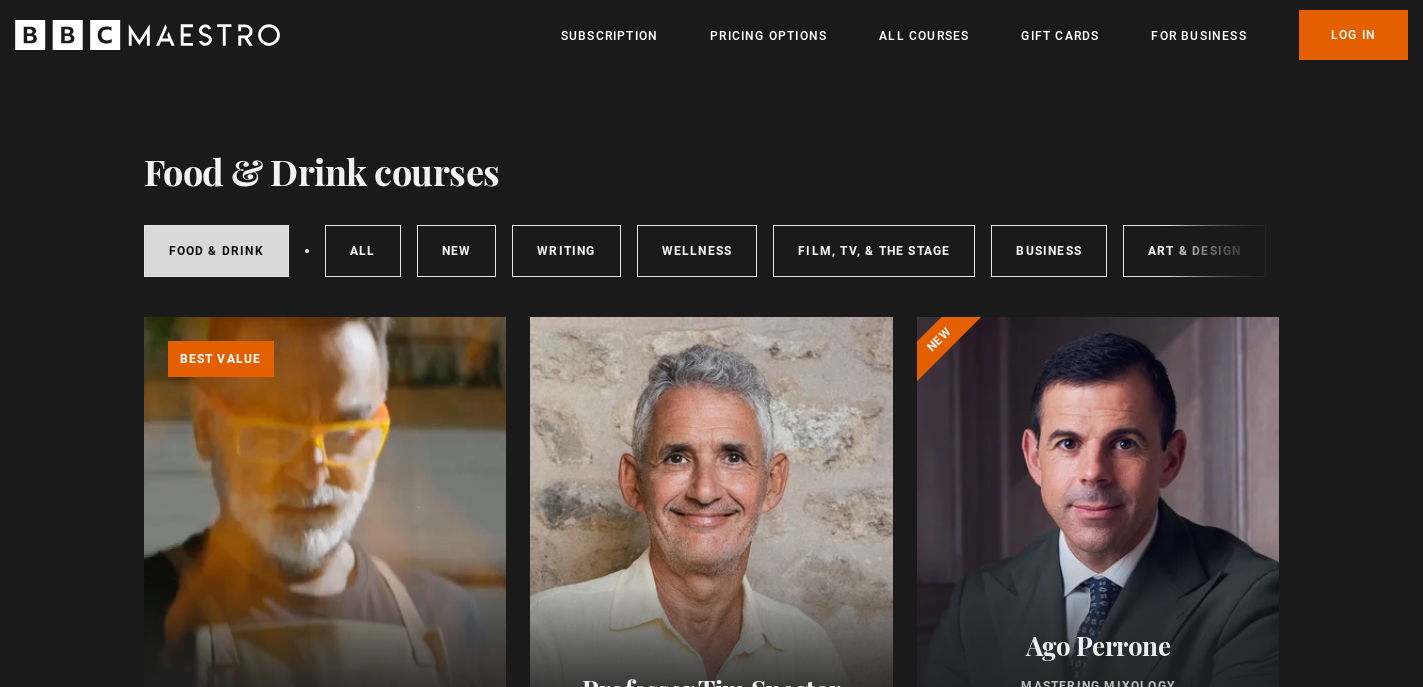 click on "Subscription
Pricing Options
All Courses
Gift Cards
For business
Already have an account?
Log In" at bounding box center [984, 35] 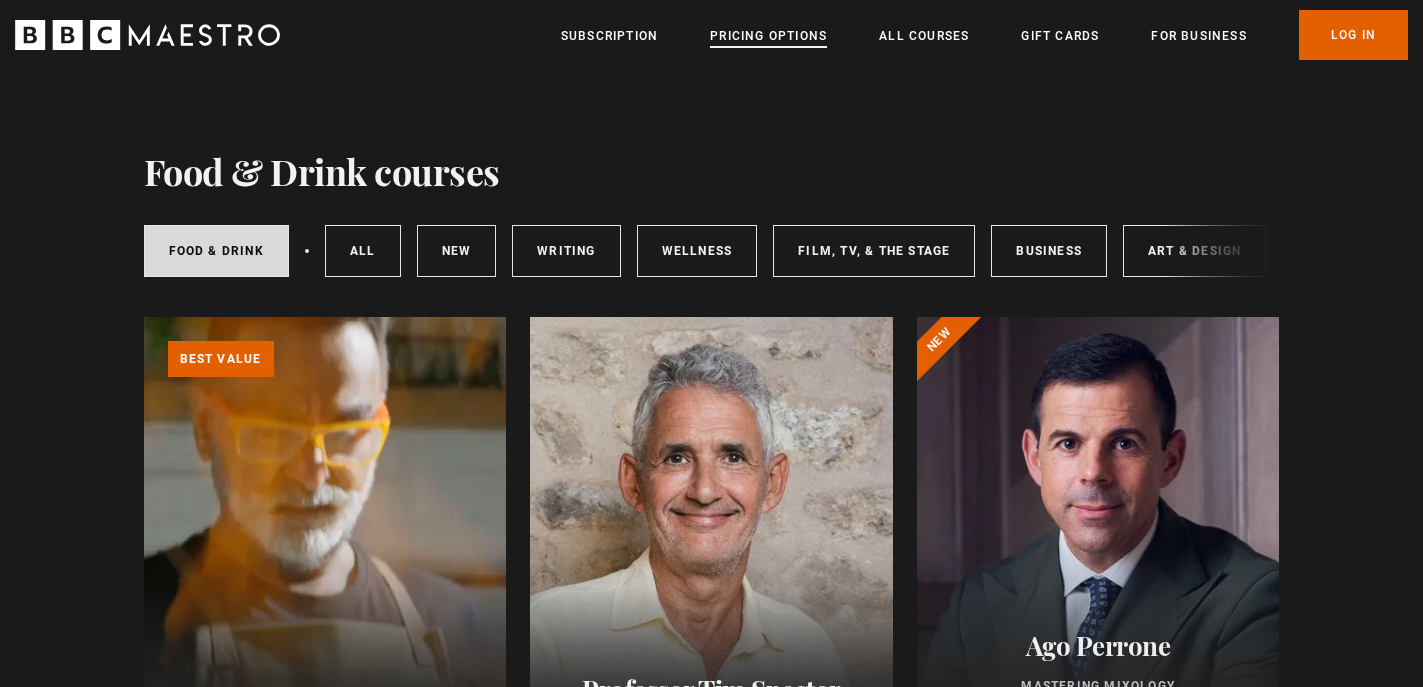 click on "Pricing Options" at bounding box center (768, 36) 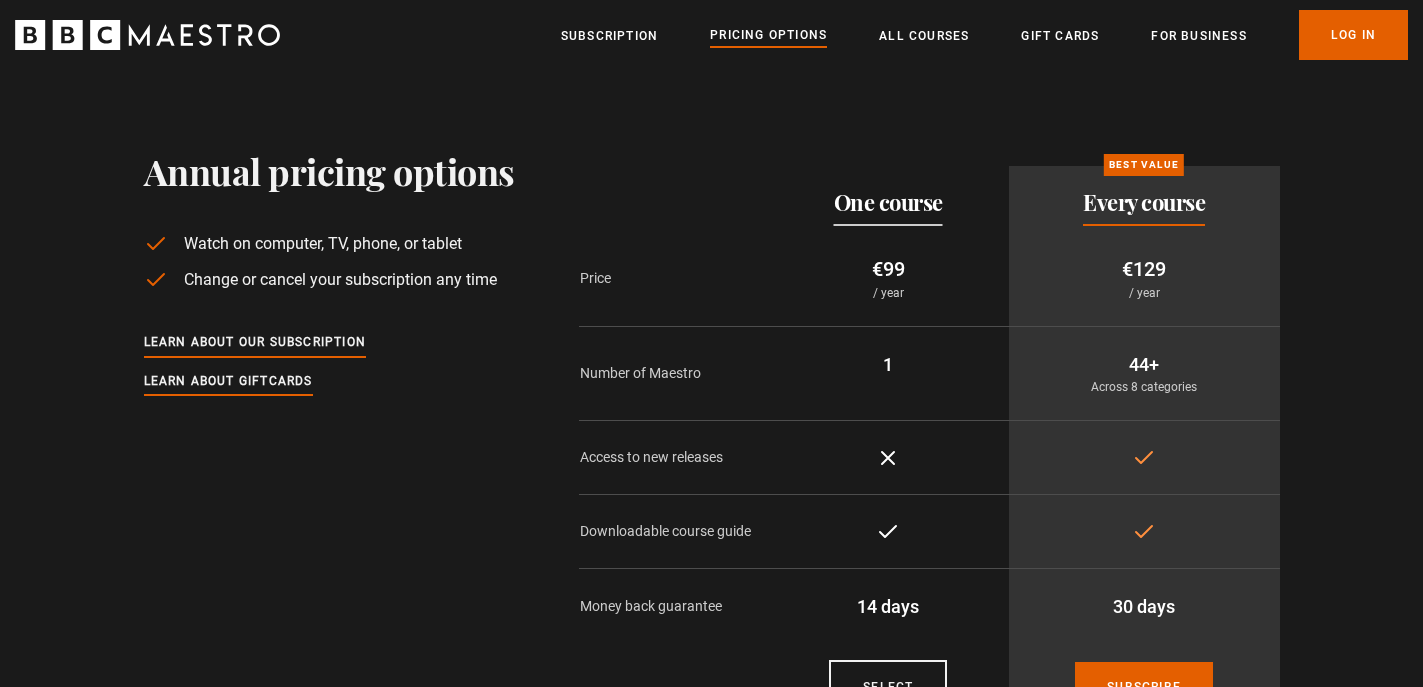 scroll, scrollTop: 0, scrollLeft: 0, axis: both 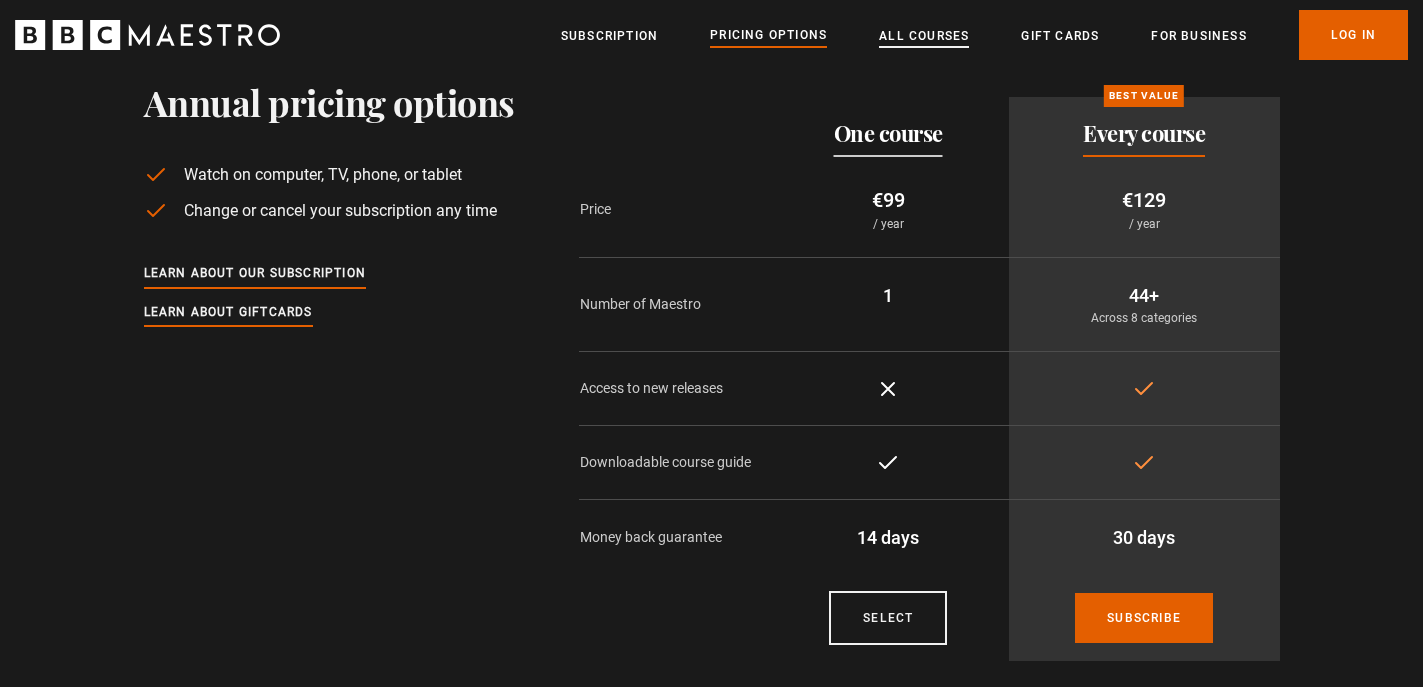 click on "All Courses" at bounding box center [924, 36] 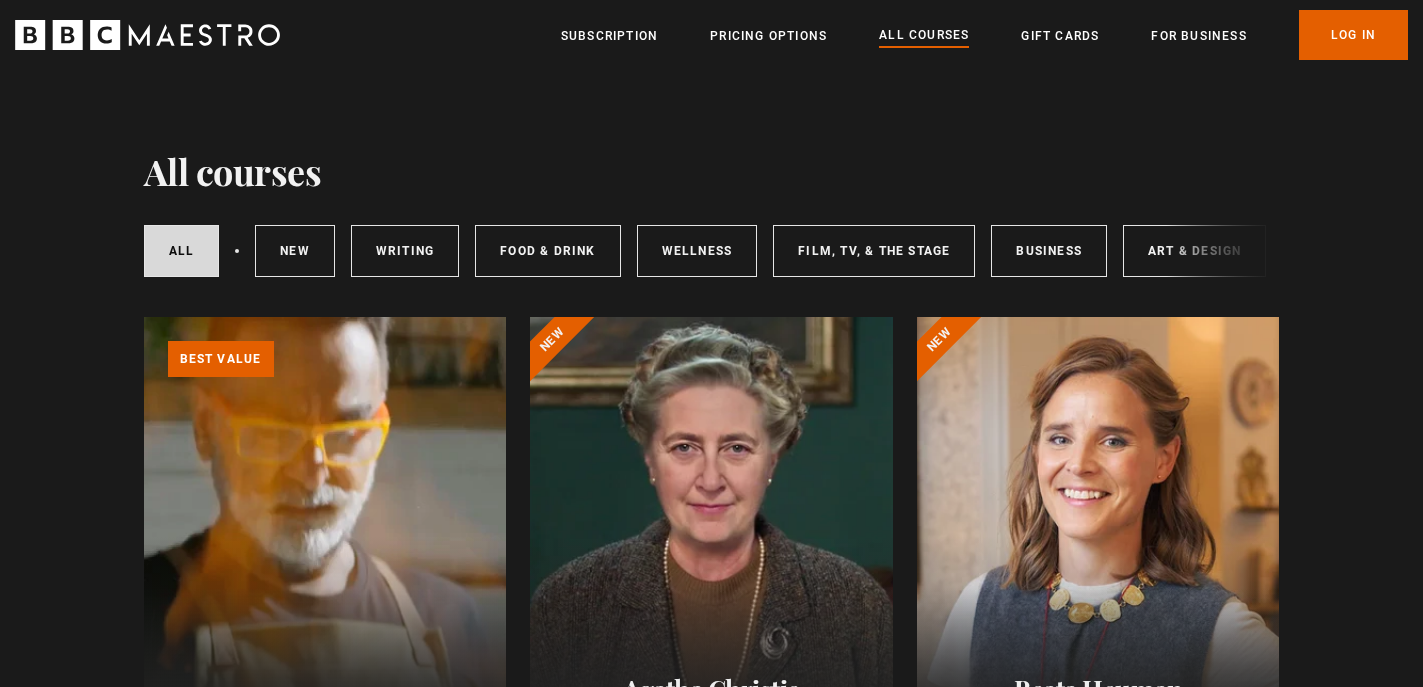 scroll, scrollTop: 15, scrollLeft: 0, axis: vertical 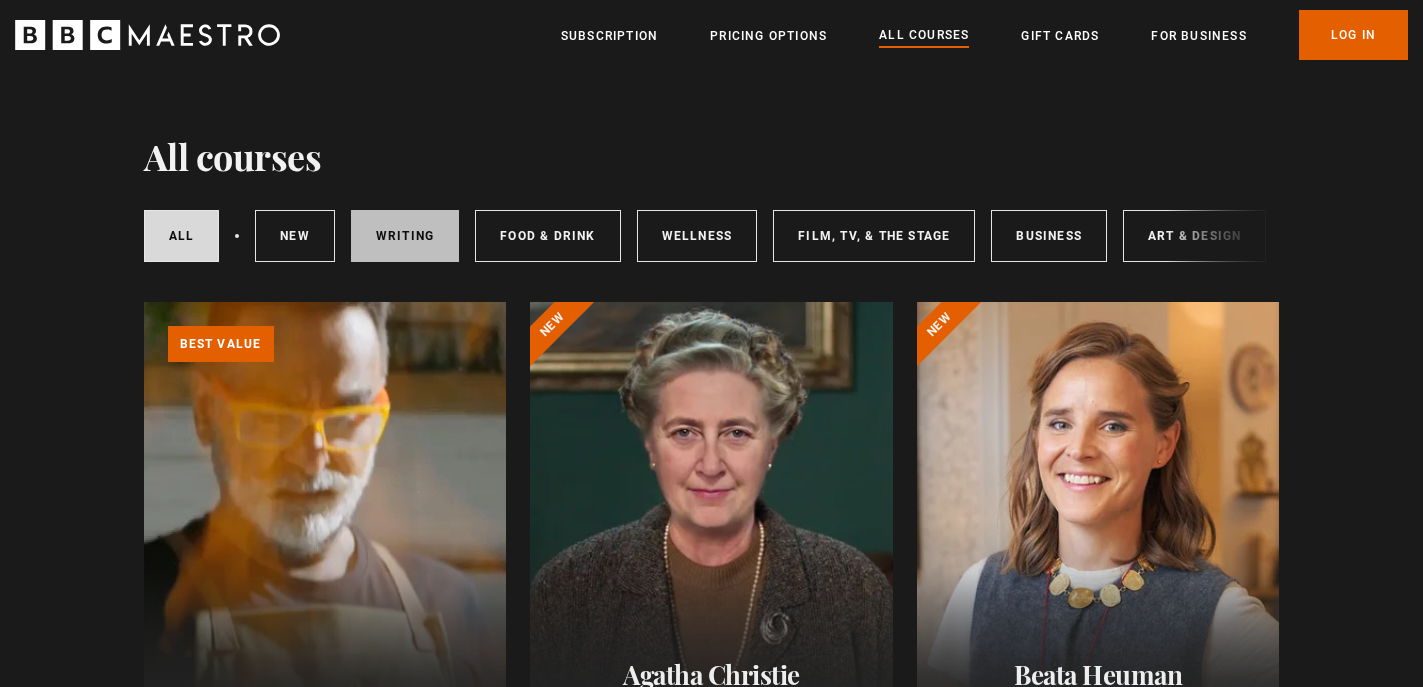 click on "Writing" at bounding box center [405, 236] 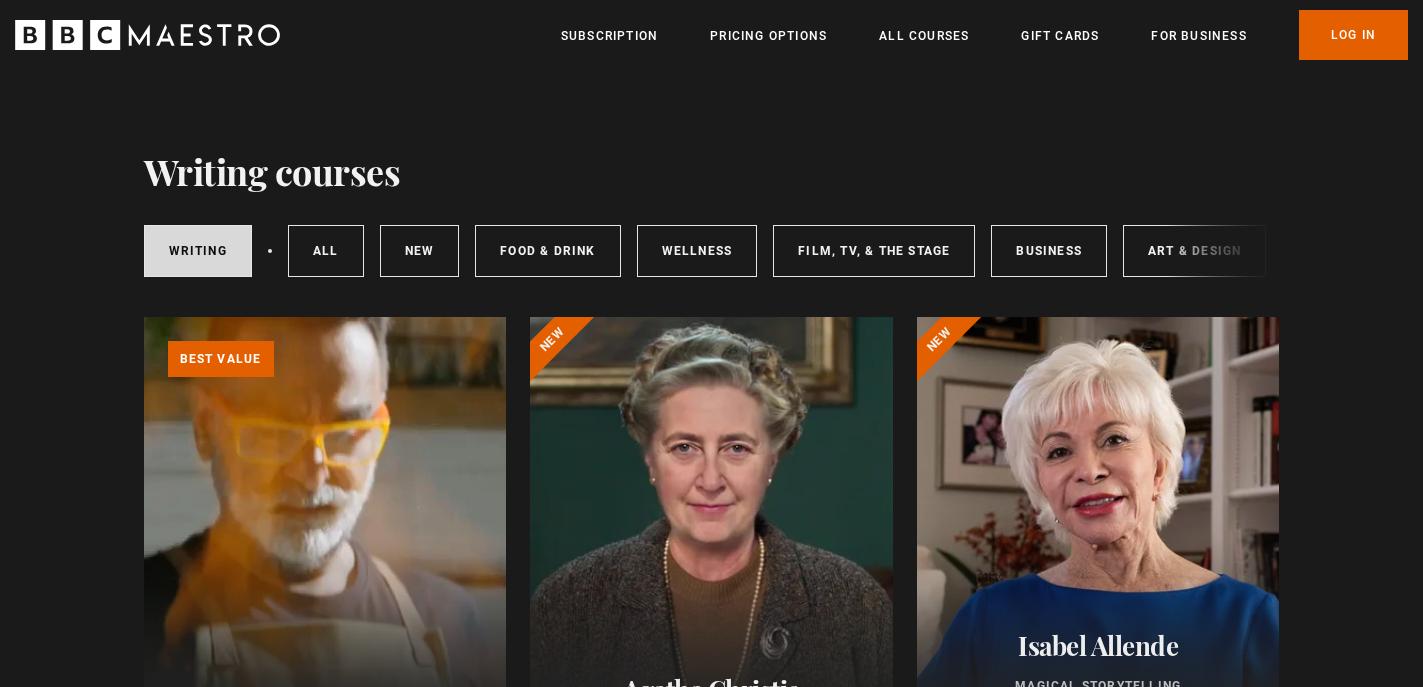 scroll, scrollTop: 0, scrollLeft: 0, axis: both 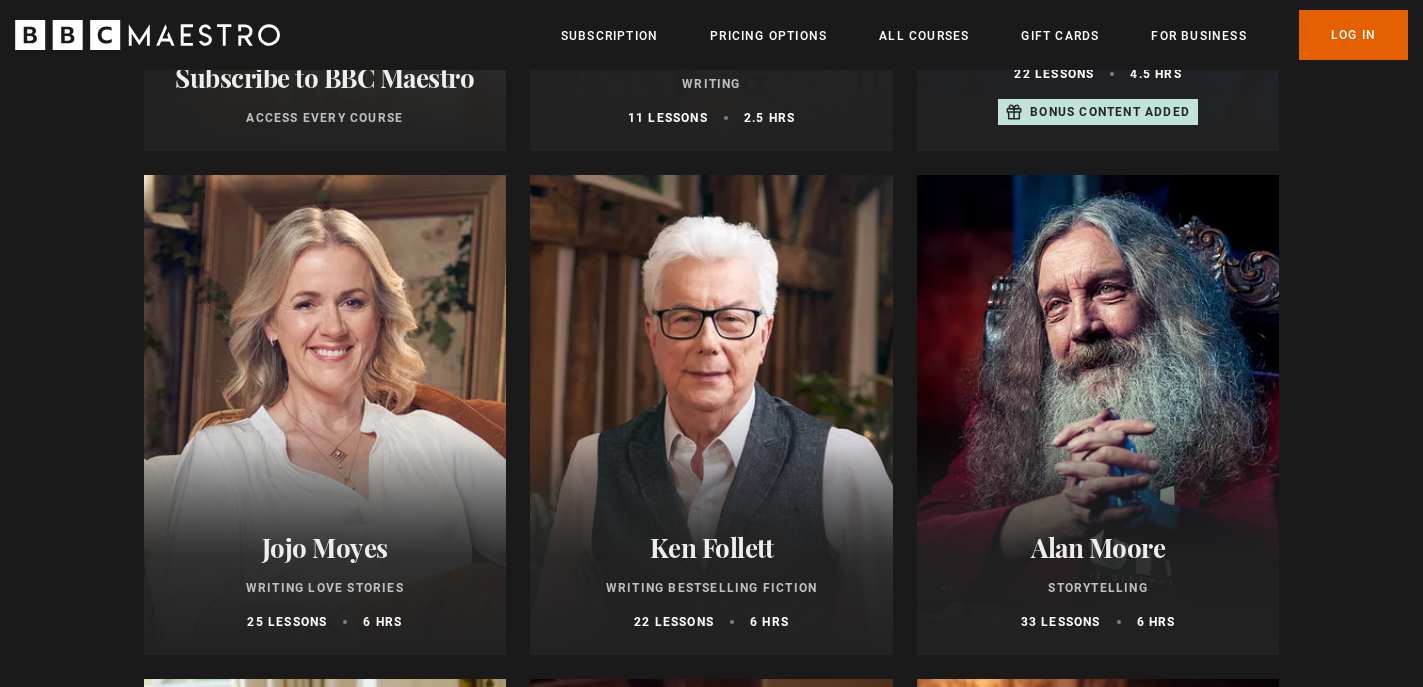 click at bounding box center (711, 415) 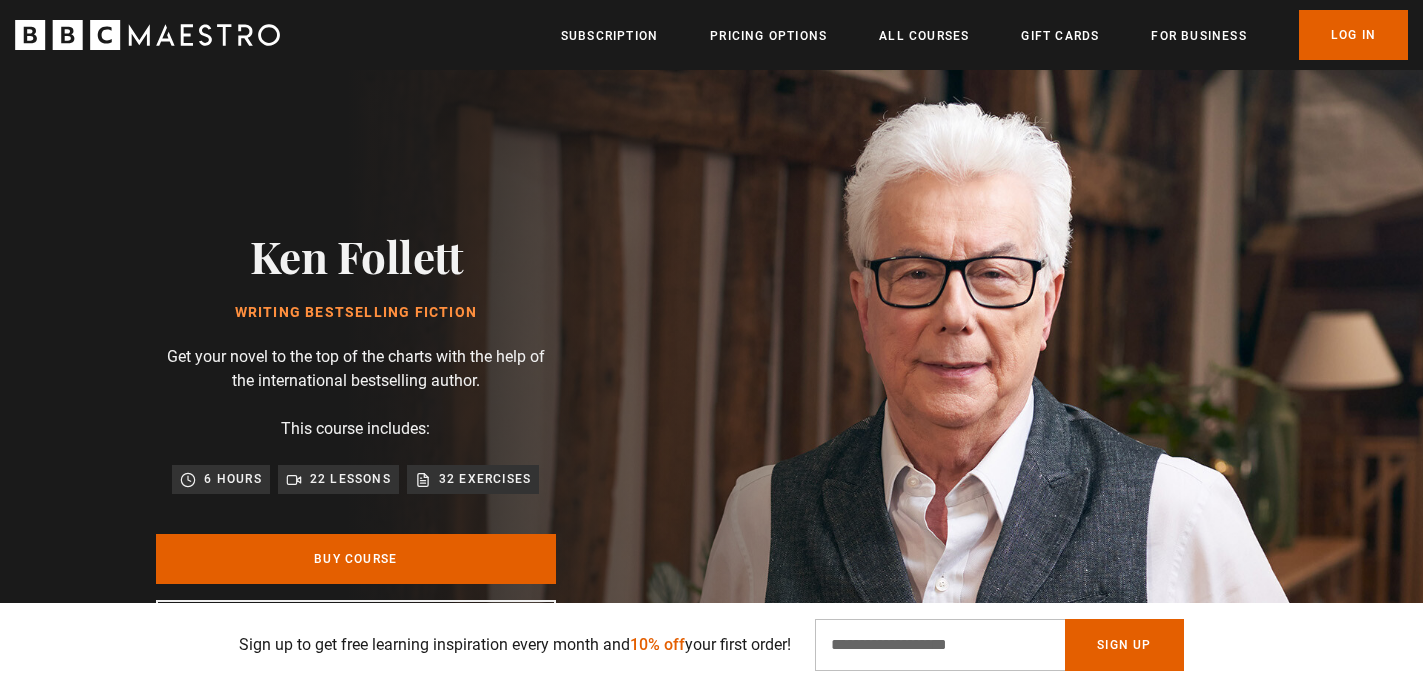 scroll, scrollTop: 23, scrollLeft: 0, axis: vertical 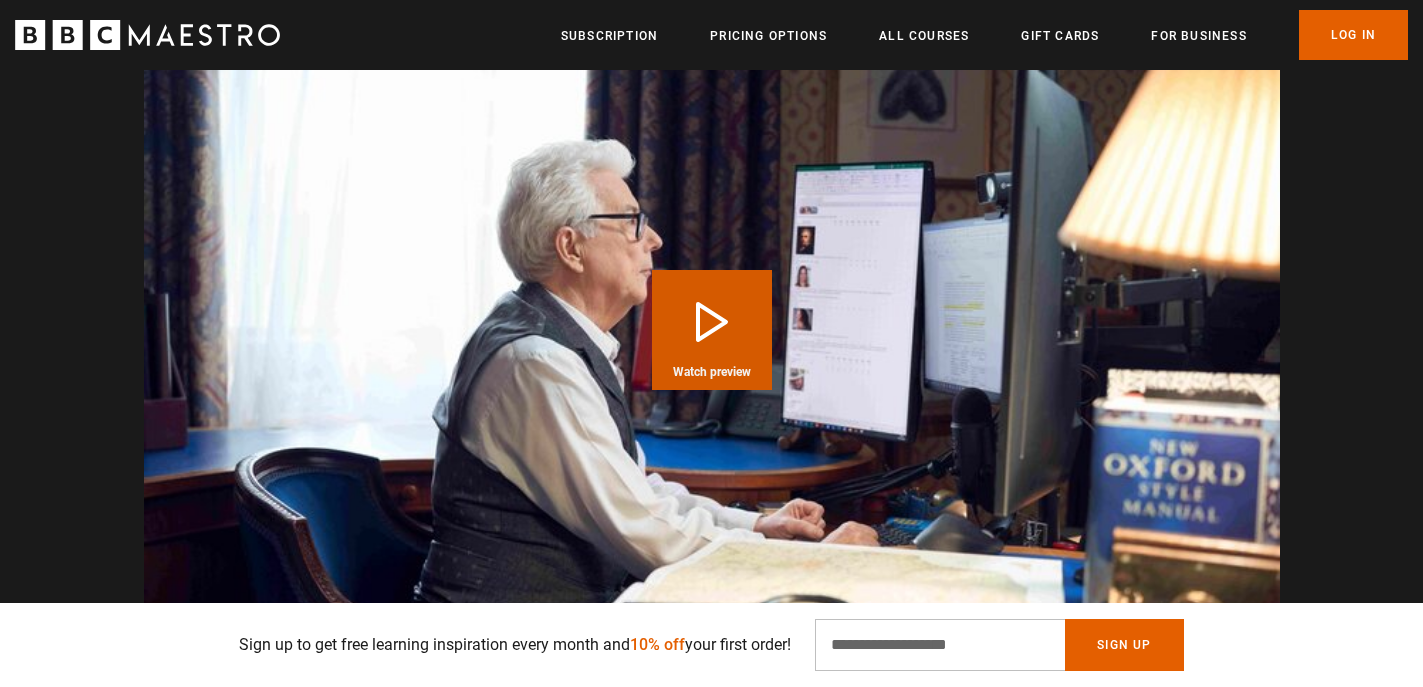 click on "Play Course overview for Writing Bestselling Fiction with Ken Follett Watch preview" at bounding box center (712, 330) 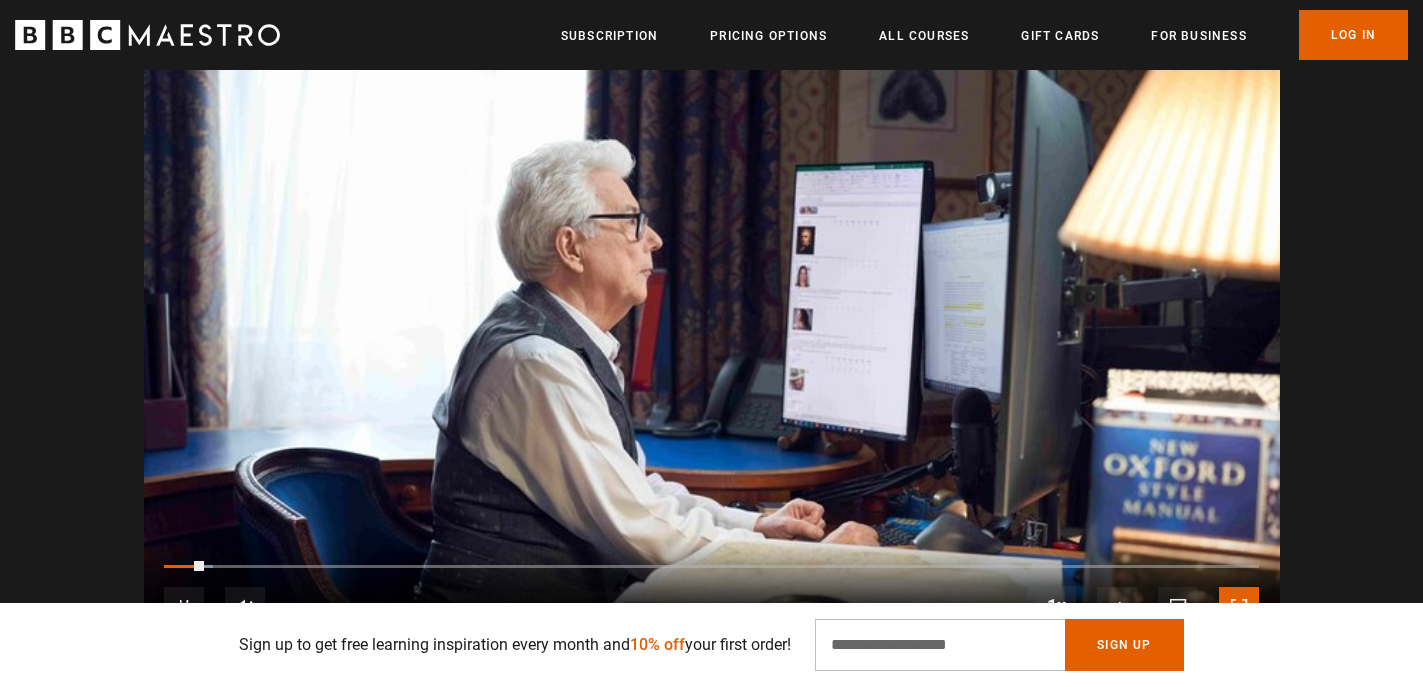 click at bounding box center (1239, 607) 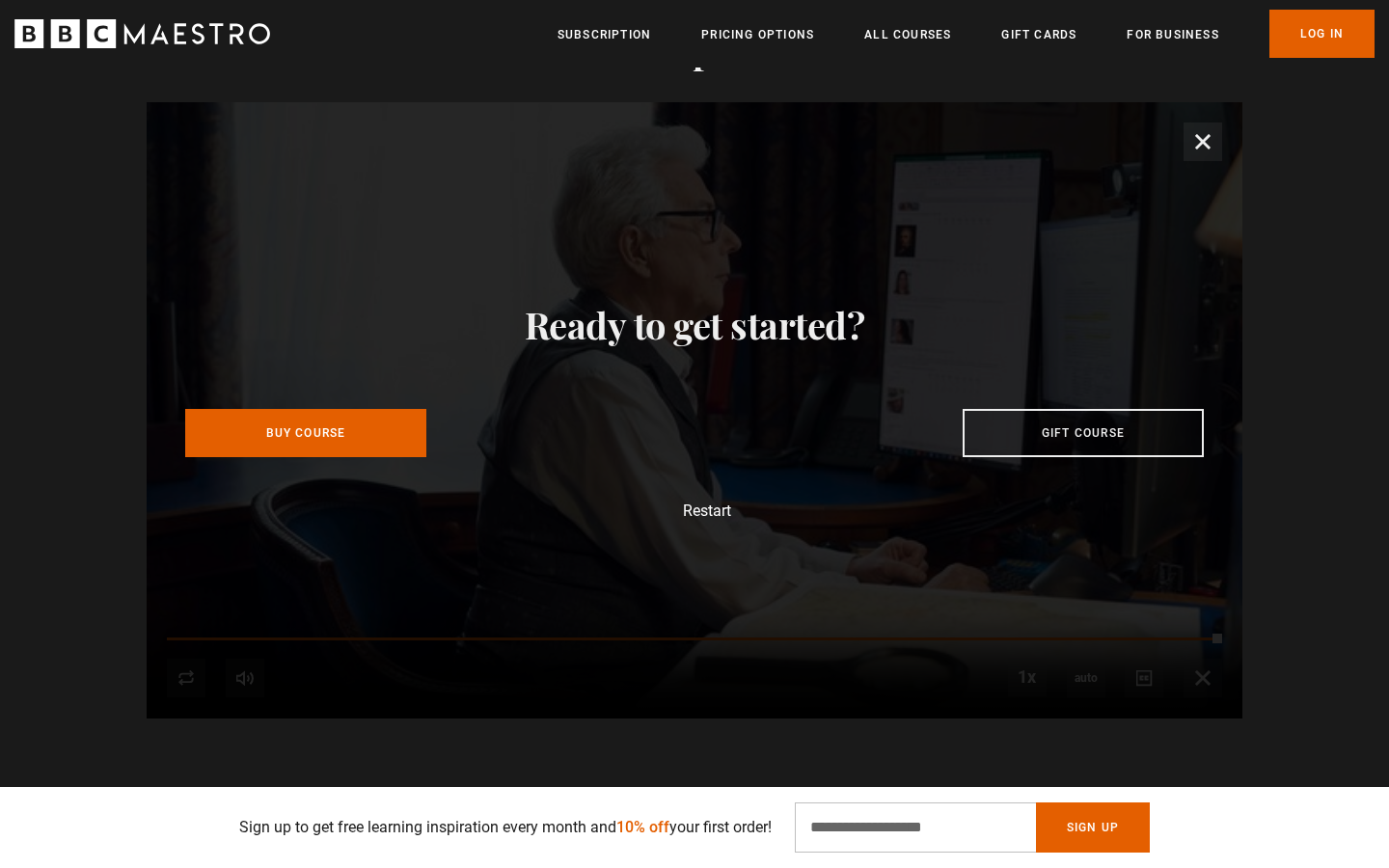 scroll, scrollTop: 0, scrollLeft: 3791, axis: horizontal 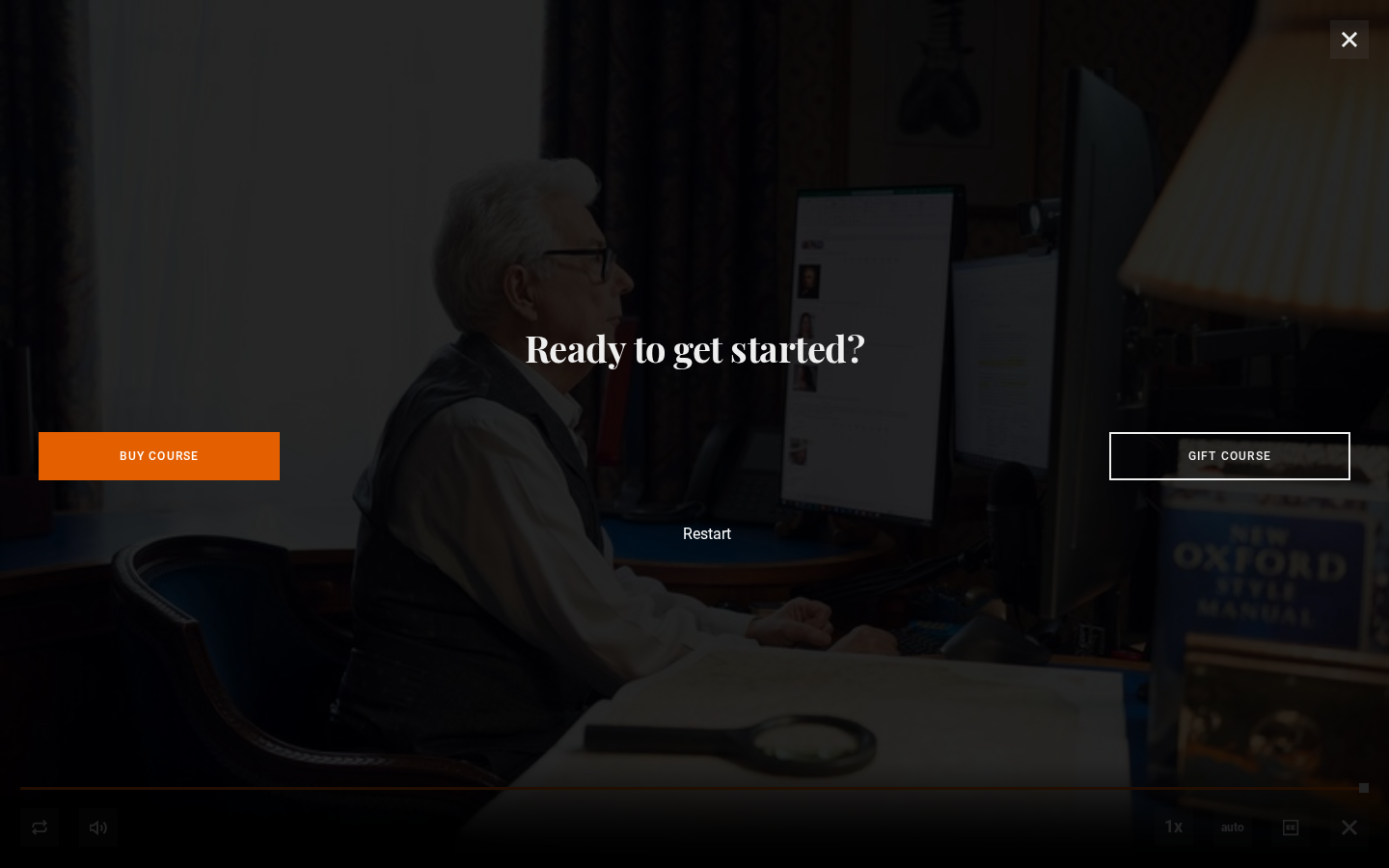click on "Ready to get started?
Buy Course
Gift course
Restart" at bounding box center (694, 434) 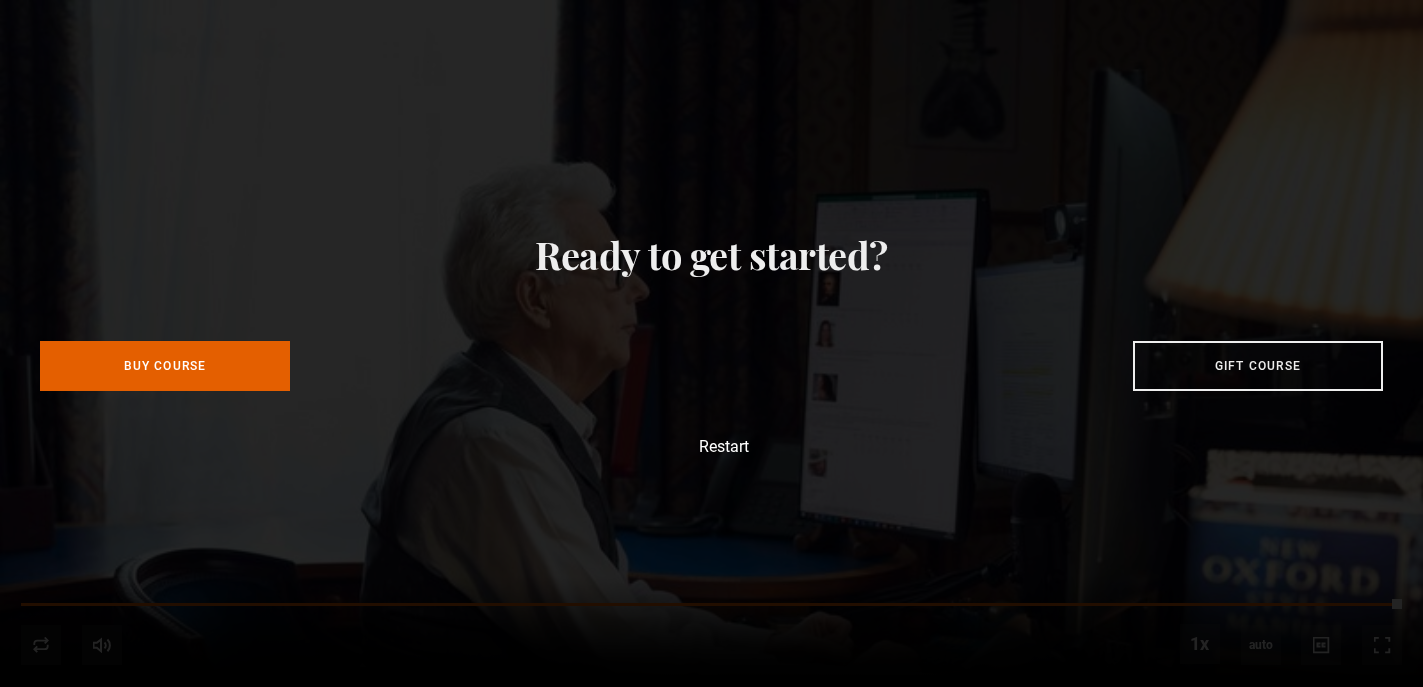 scroll, scrollTop: 0, scrollLeft: 4454, axis: horizontal 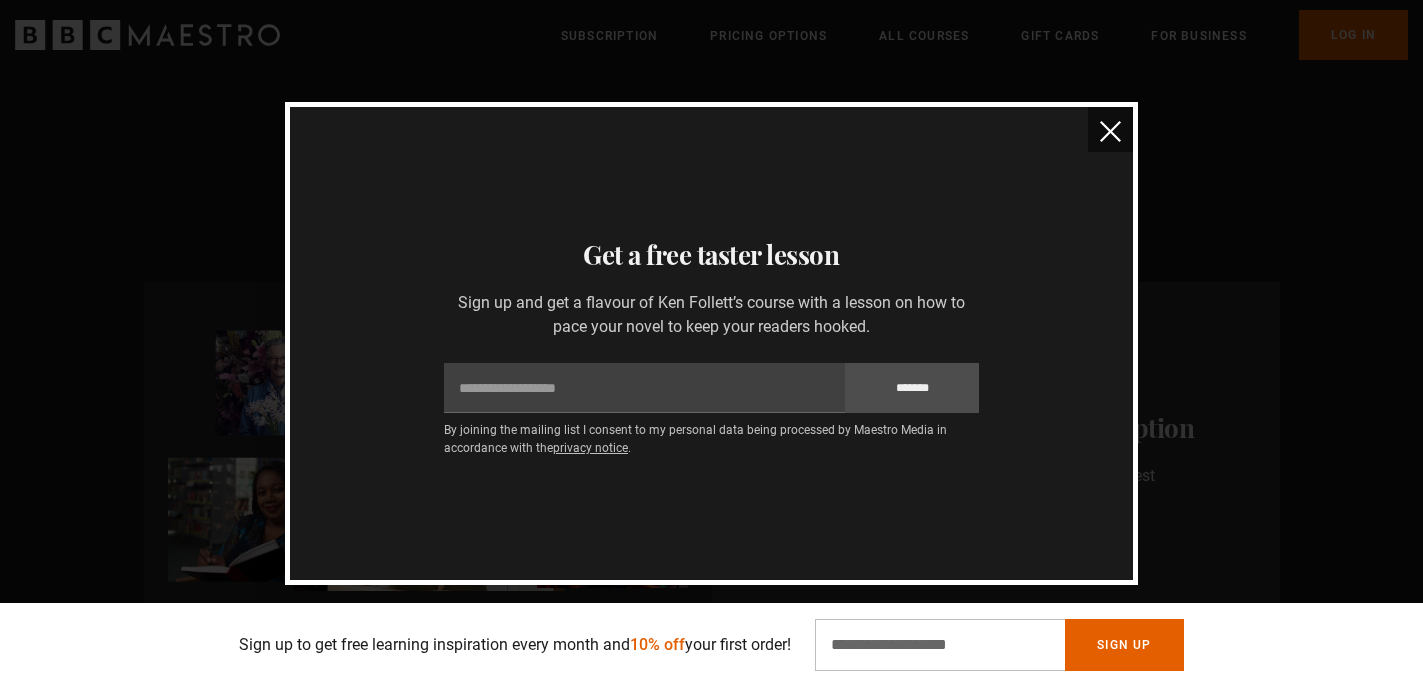 click at bounding box center (1110, 131) 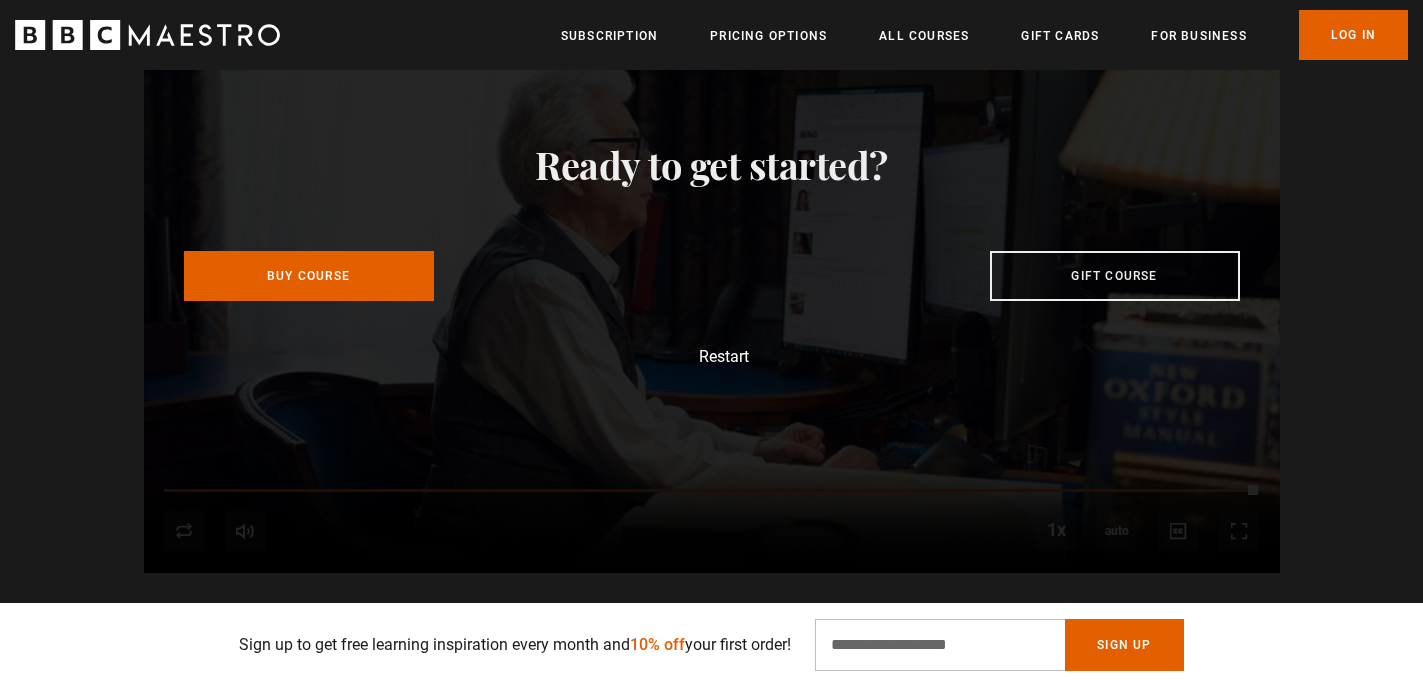 scroll, scrollTop: 2157, scrollLeft: 0, axis: vertical 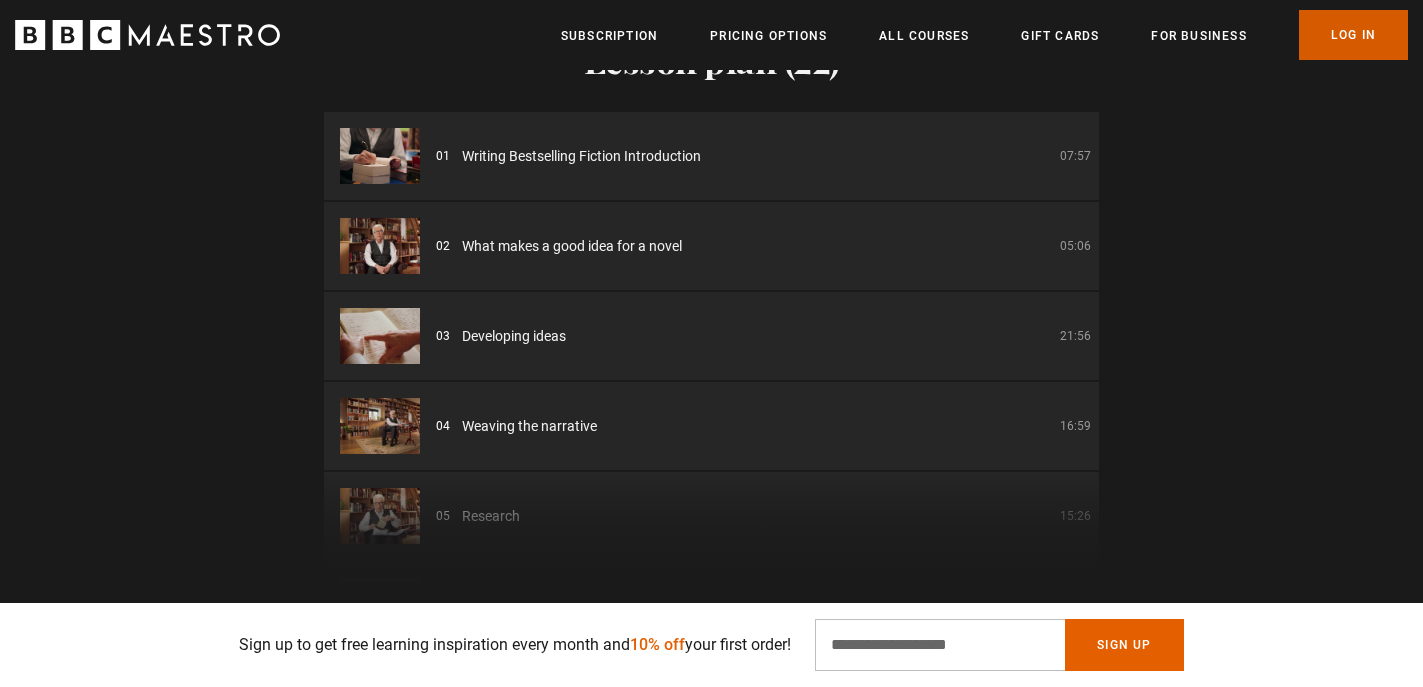 click on "Log In" at bounding box center [1353, 35] 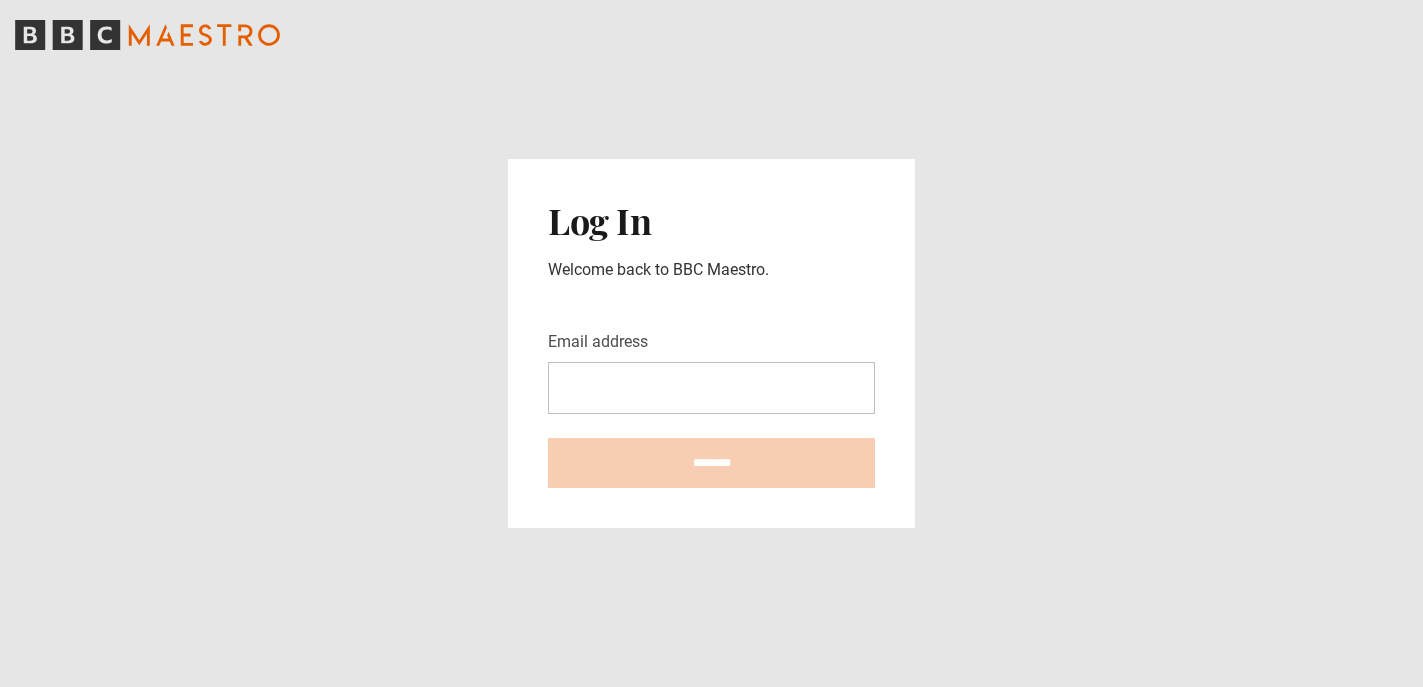 scroll, scrollTop: 0, scrollLeft: 0, axis: both 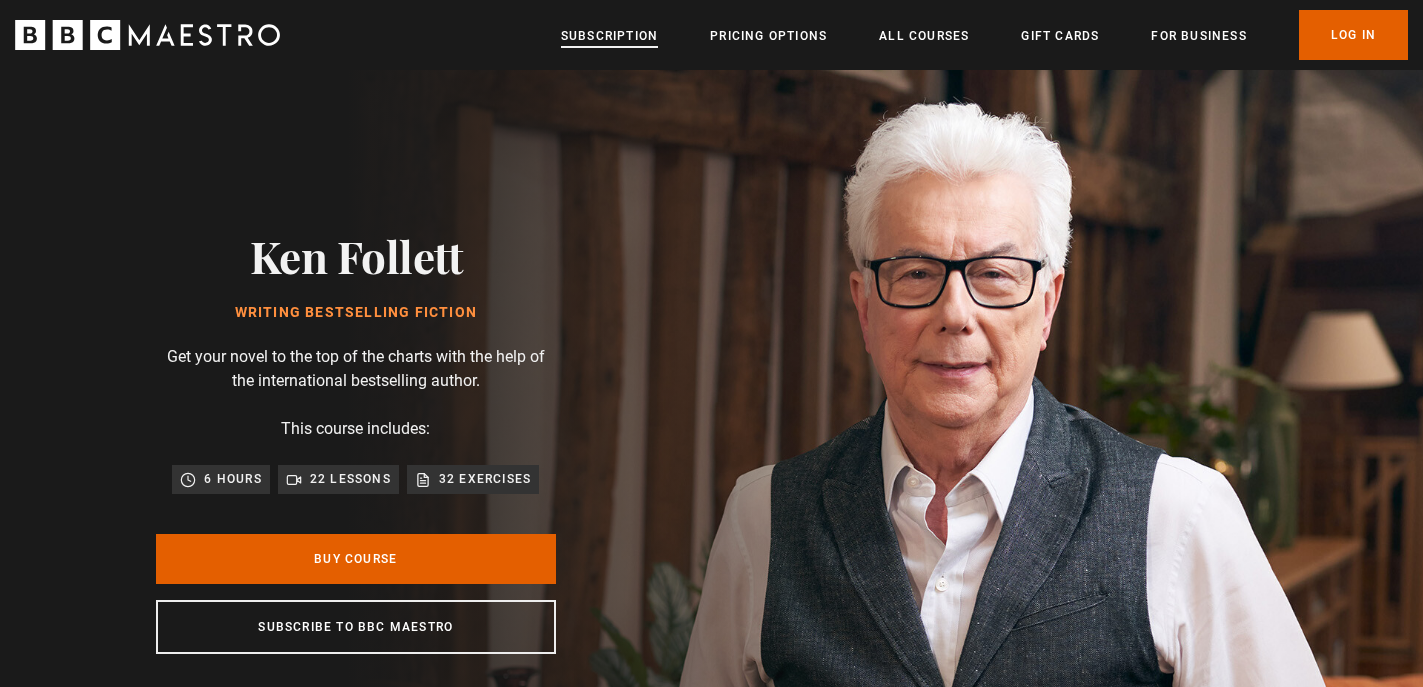 click on "Subscription" at bounding box center (609, 36) 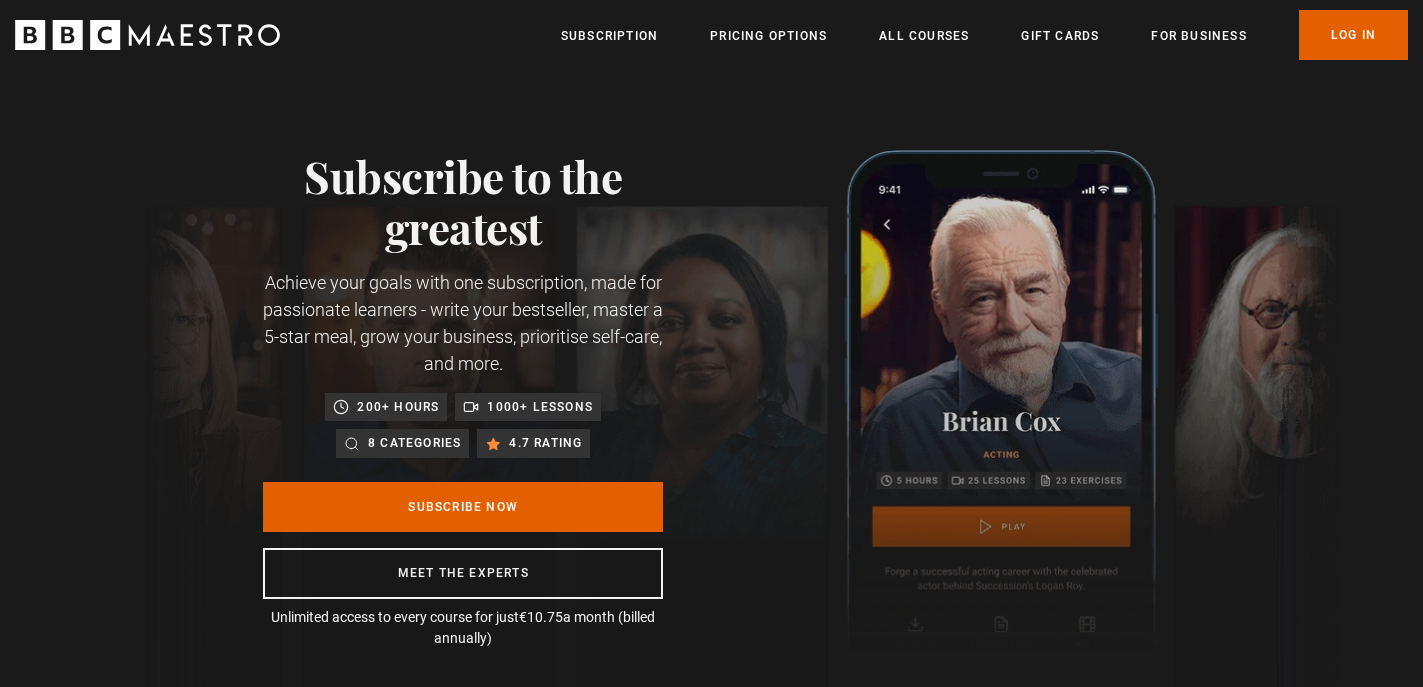 scroll, scrollTop: 0, scrollLeft: 0, axis: both 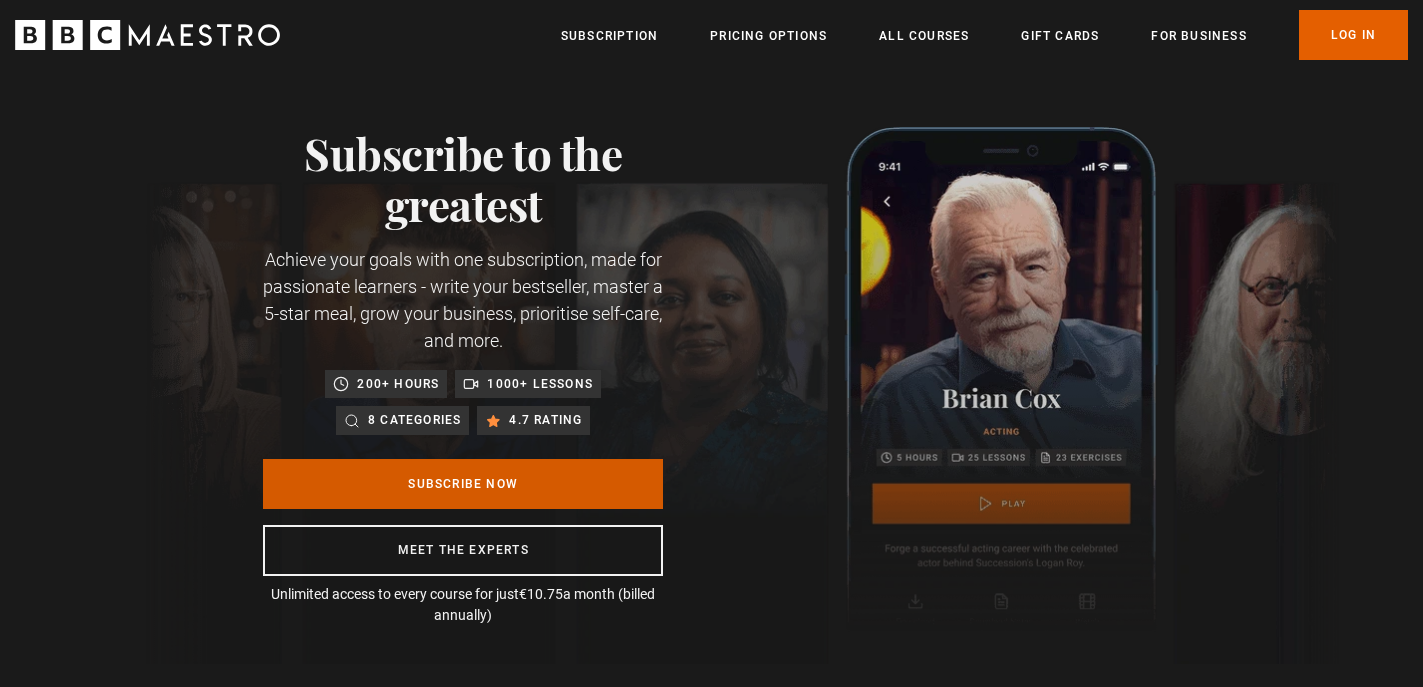 click on "Subscribe Now" at bounding box center (463, 484) 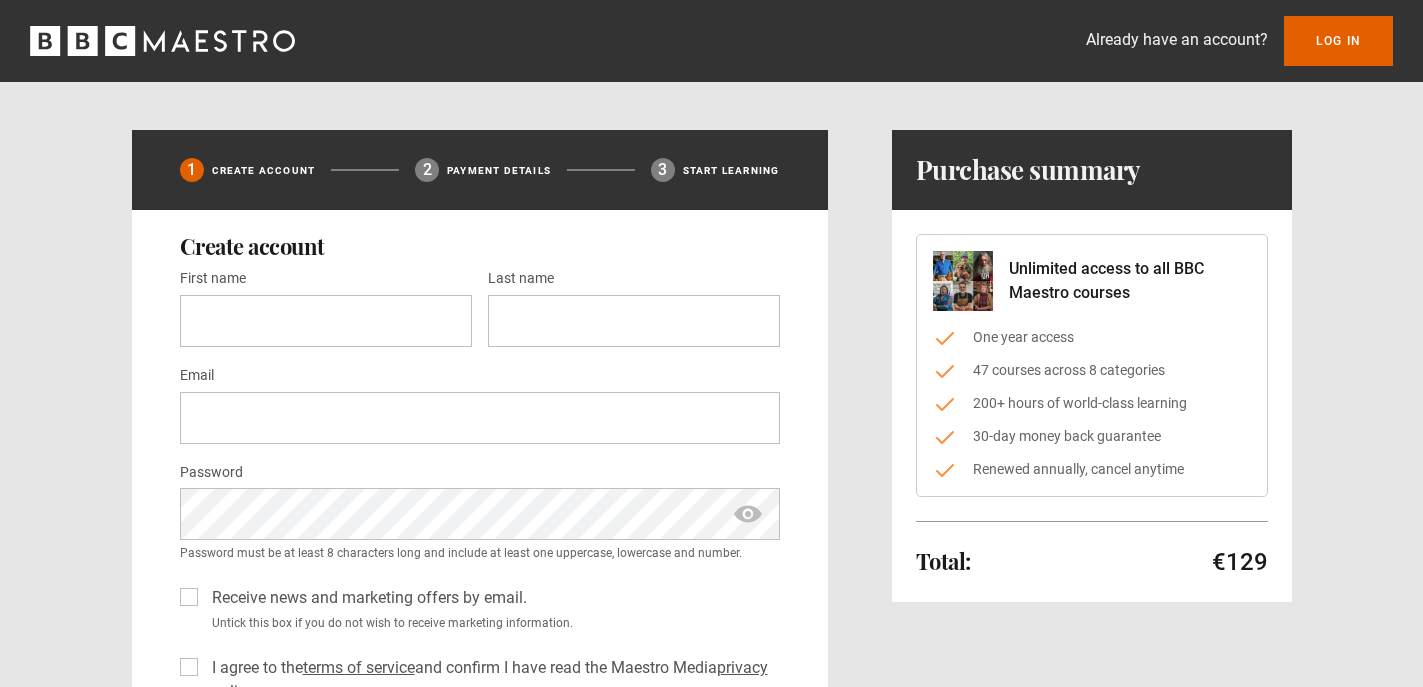 scroll, scrollTop: 0, scrollLeft: 0, axis: both 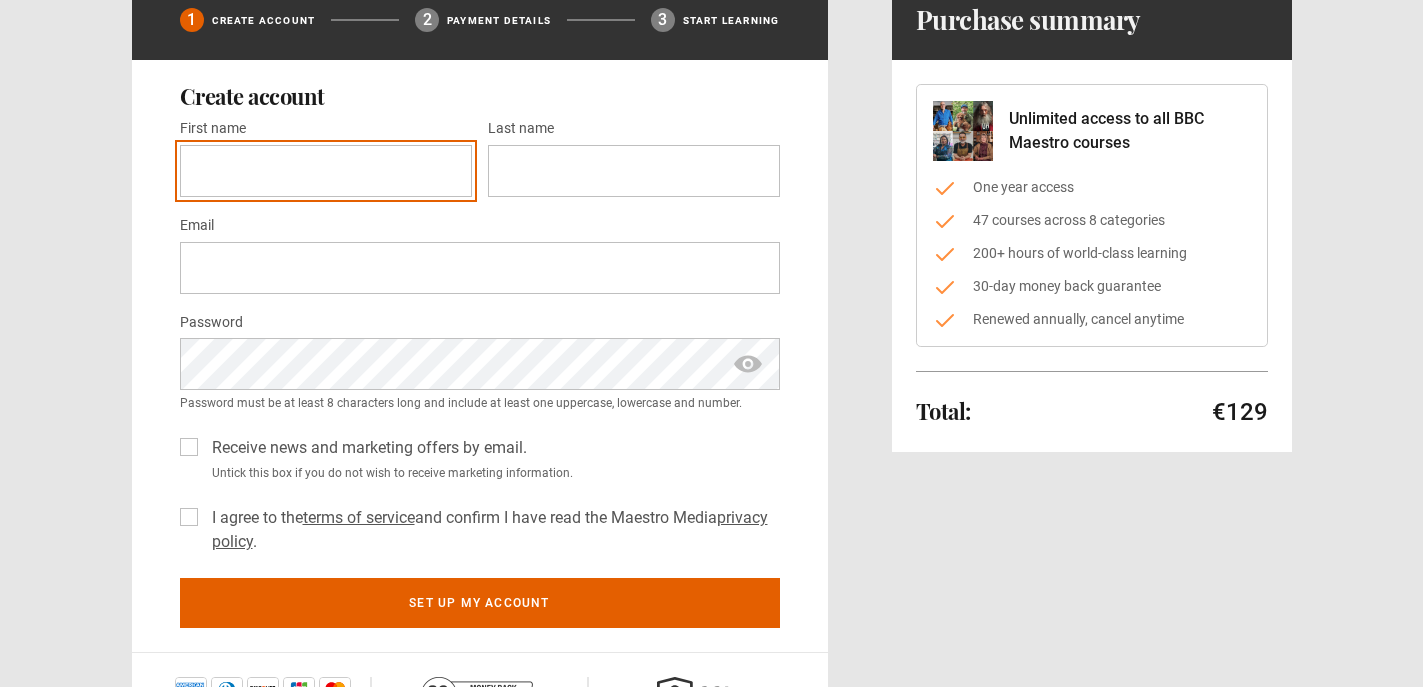 click on "First name  *" at bounding box center (326, 171) 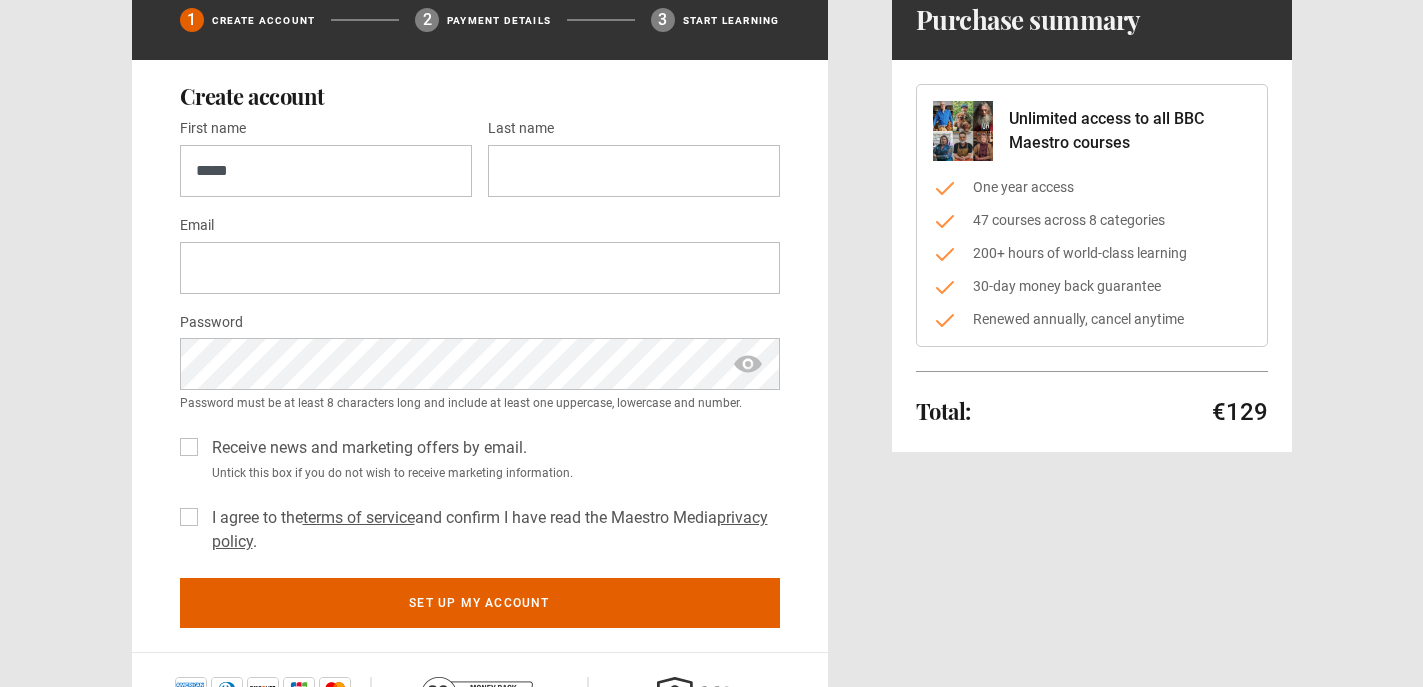 type on "****" 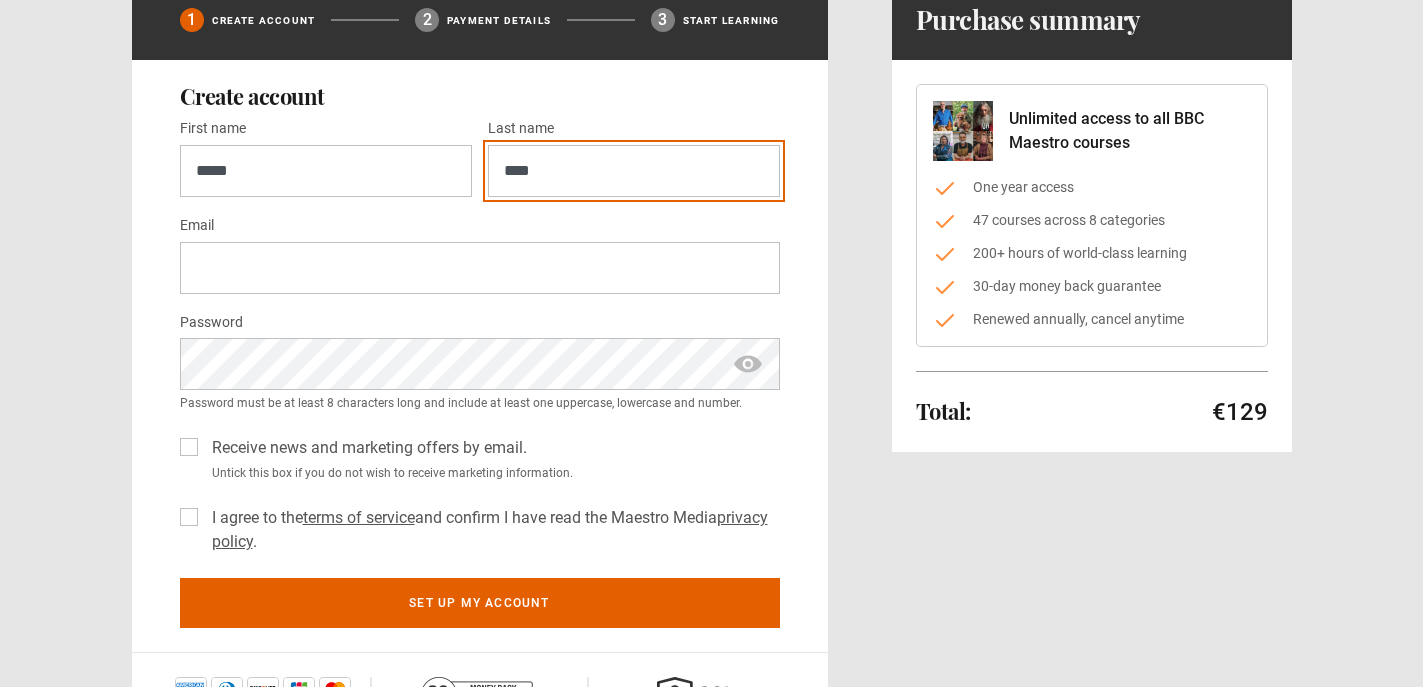 type on "**********" 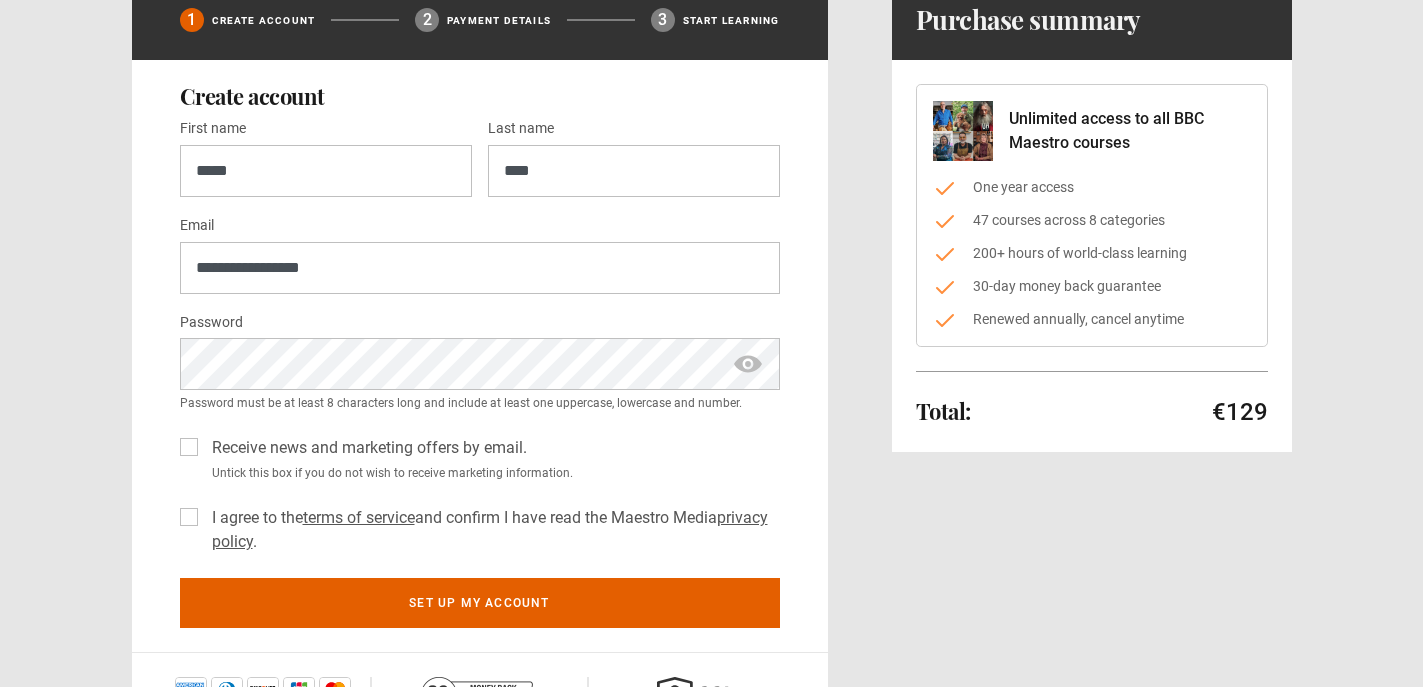 click on "Receive news and marketing offers by email." at bounding box center [365, 448] 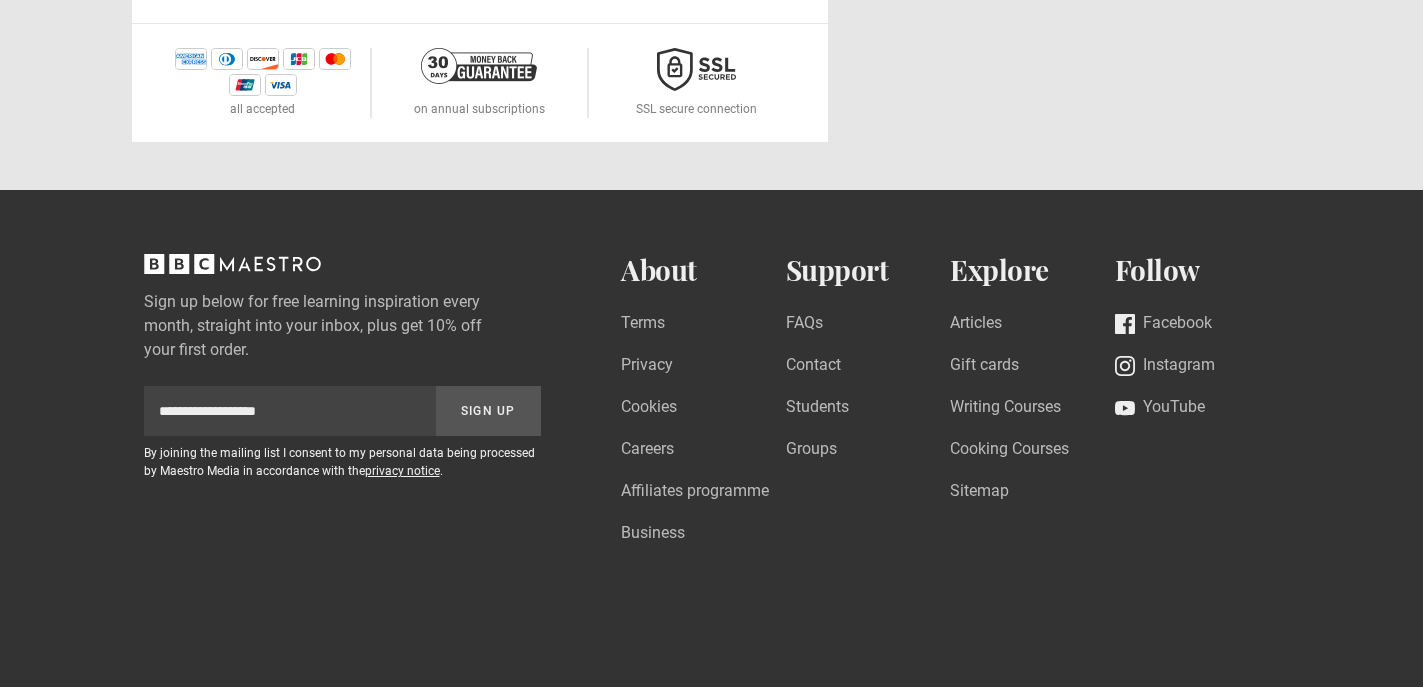 scroll, scrollTop: 568, scrollLeft: 0, axis: vertical 